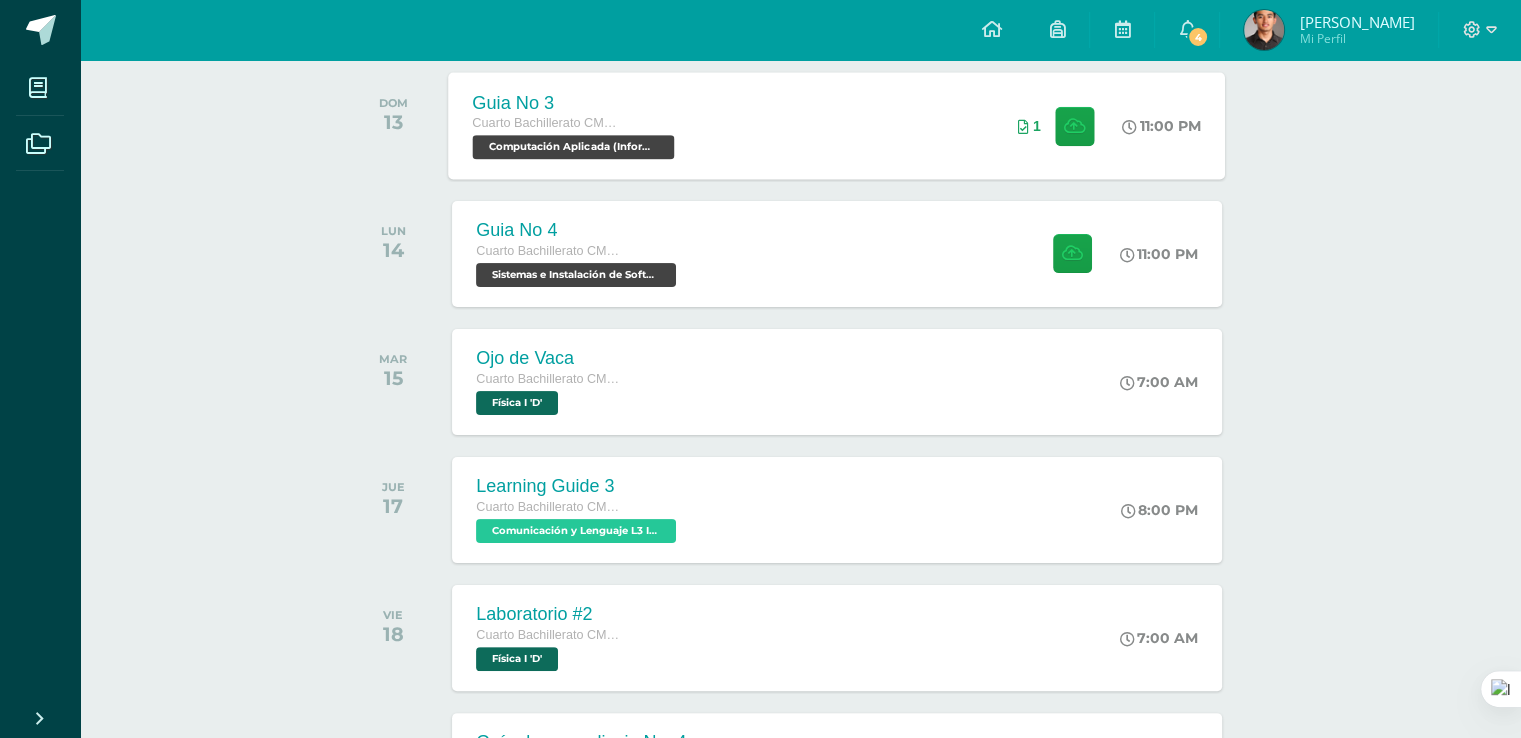 scroll, scrollTop: 0, scrollLeft: 0, axis: both 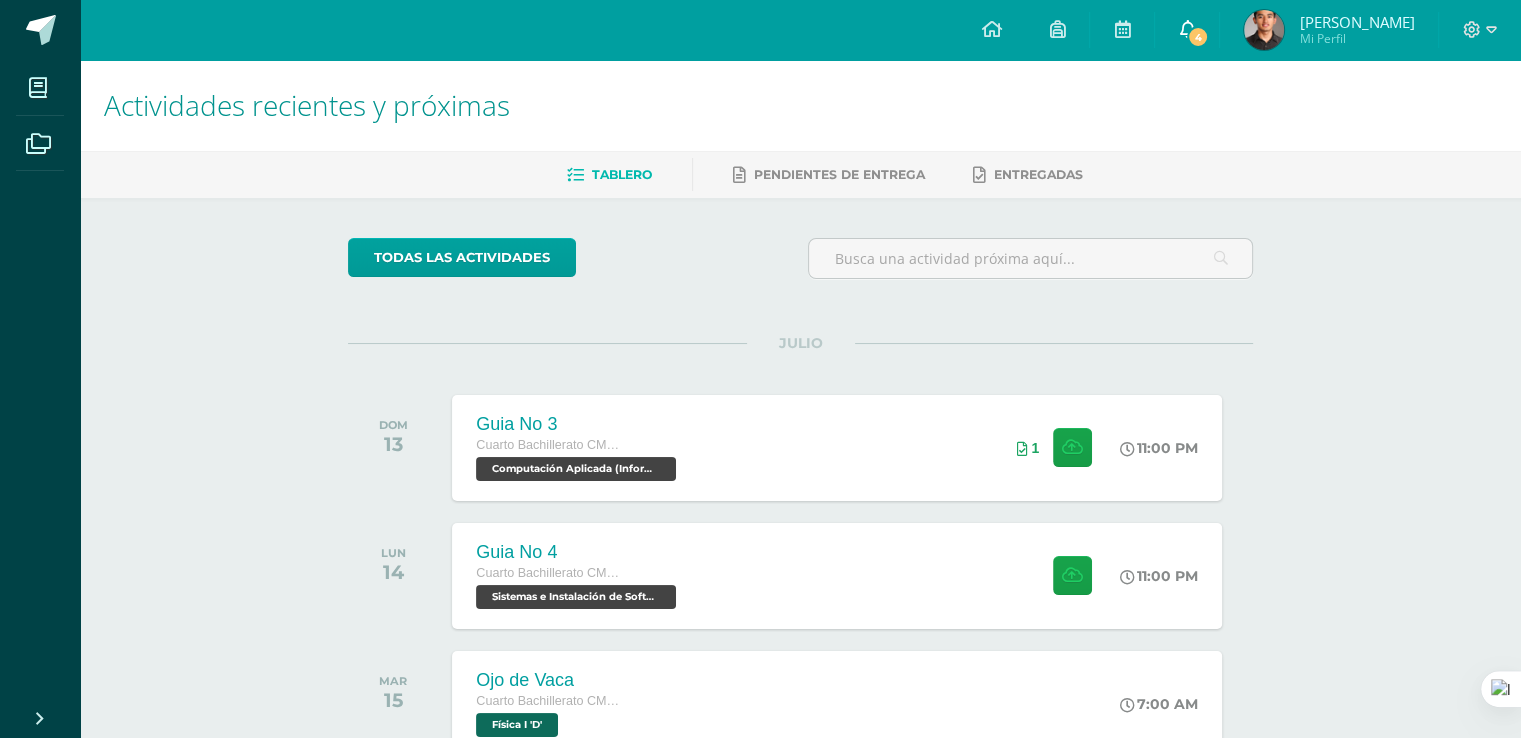 click on "4" at bounding box center (1187, 30) 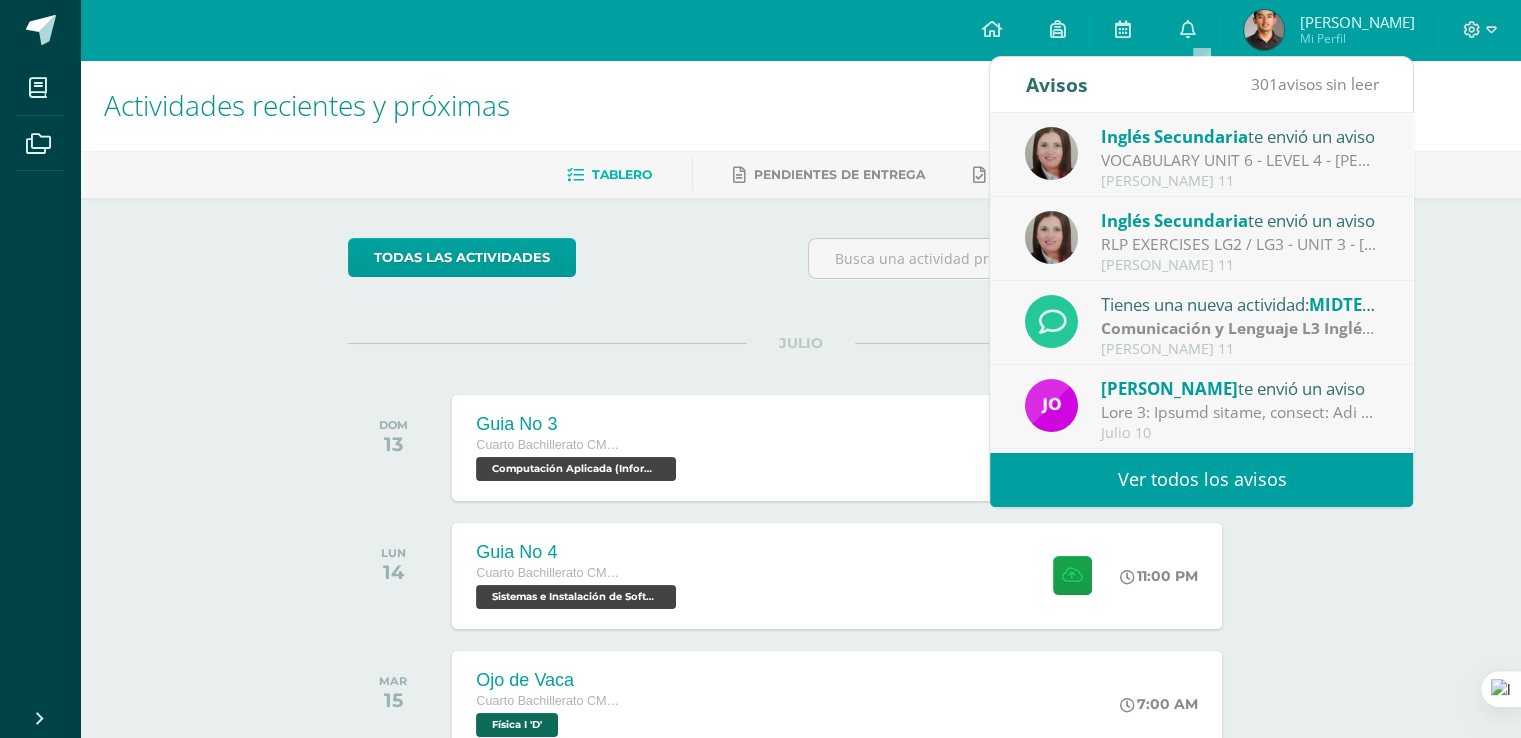 click on "VOCABULARY UNIT 6 - LEVEL 4 - [PERSON_NAME]:
Hi dear students,
For next class we will use this material, please, print it.
We will definitly use 32 pieces in total. And also, bring drawings about vocabulary unit 6  "PEOPLE IN THE ARTS" and "THE ORCHESTRA"
If you have any questions, please let me know!
Best regards,
[PERSON_NAME]
[EMAIL_ADDRESS][DOMAIN_NAME]" at bounding box center [1240, 160] 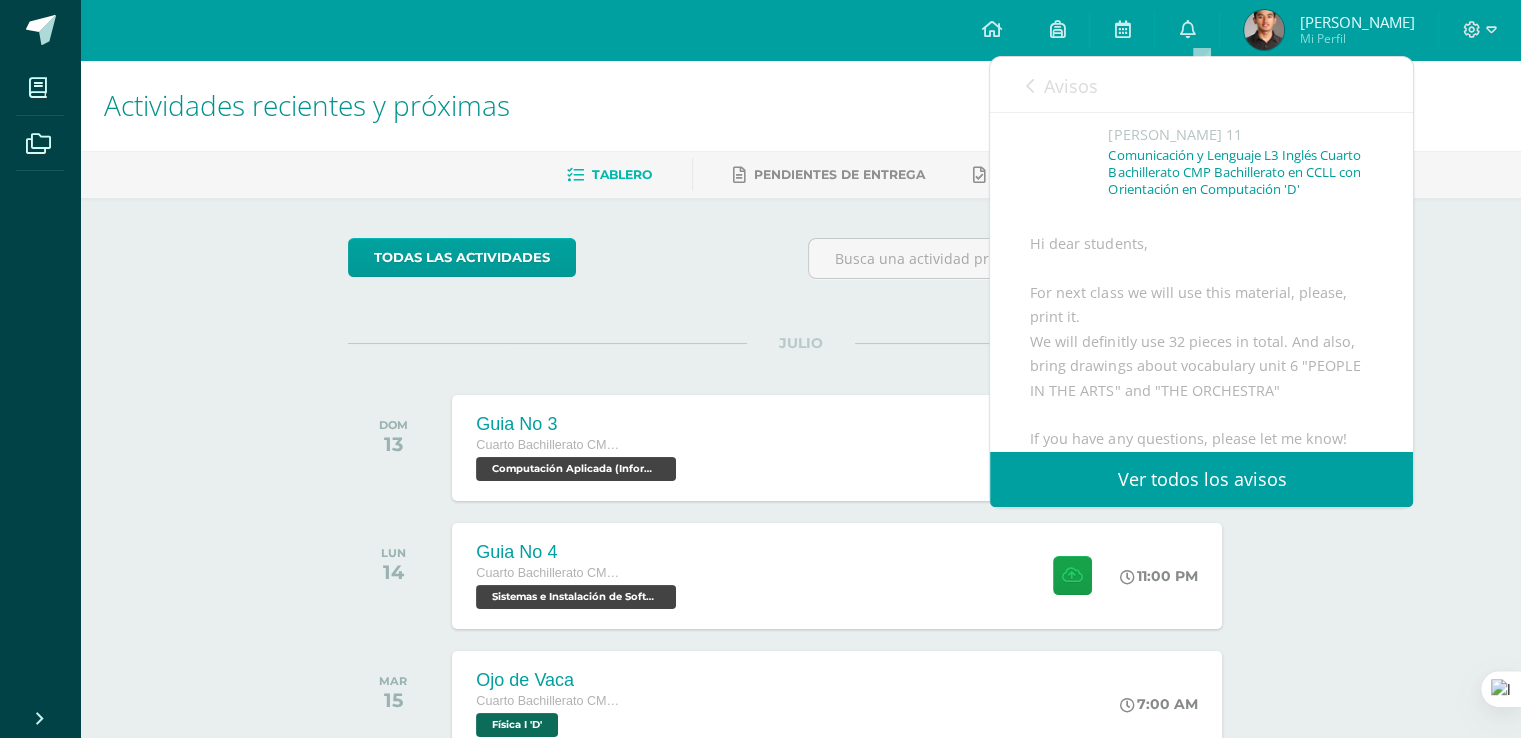 scroll, scrollTop: 0, scrollLeft: 0, axis: both 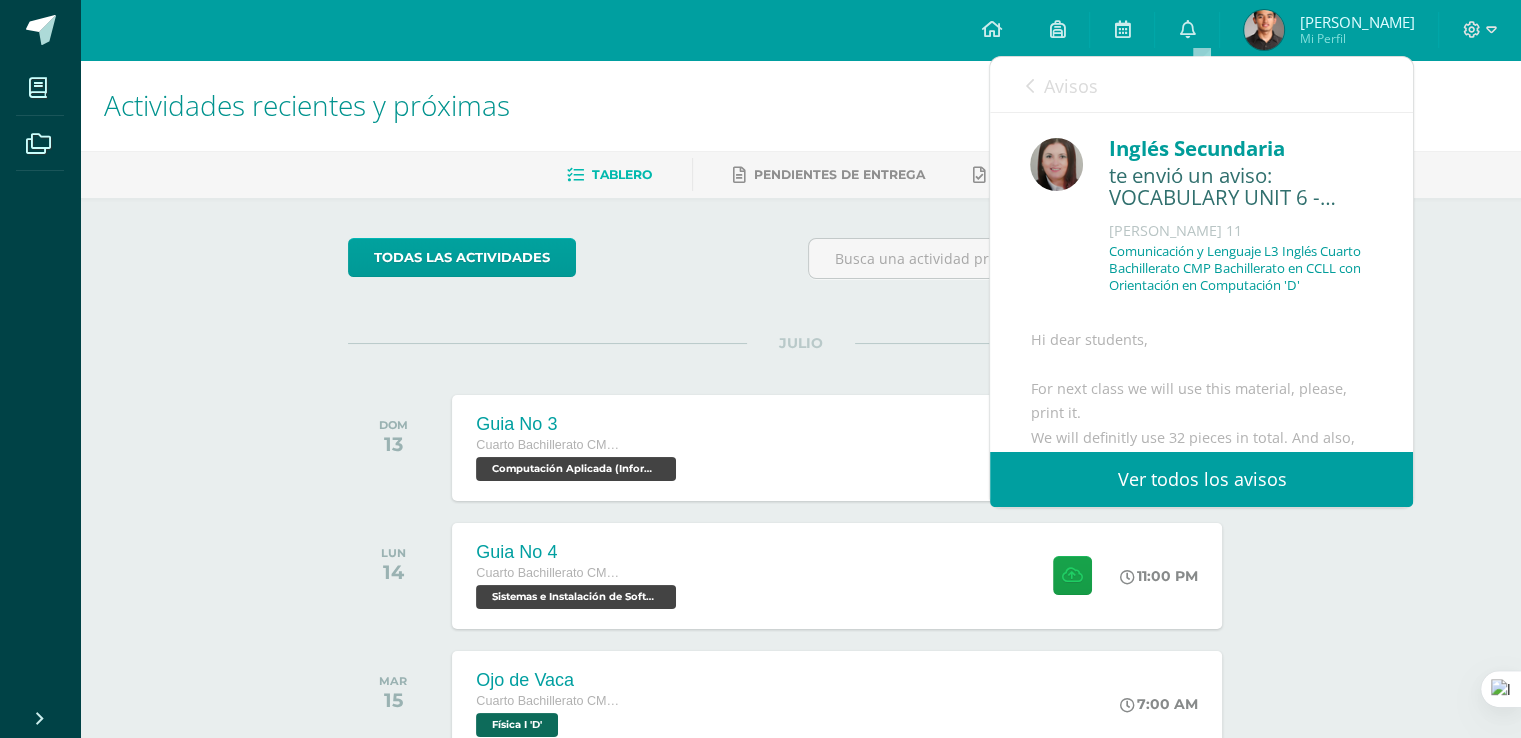 click on "Avisos" at bounding box center [1061, 85] 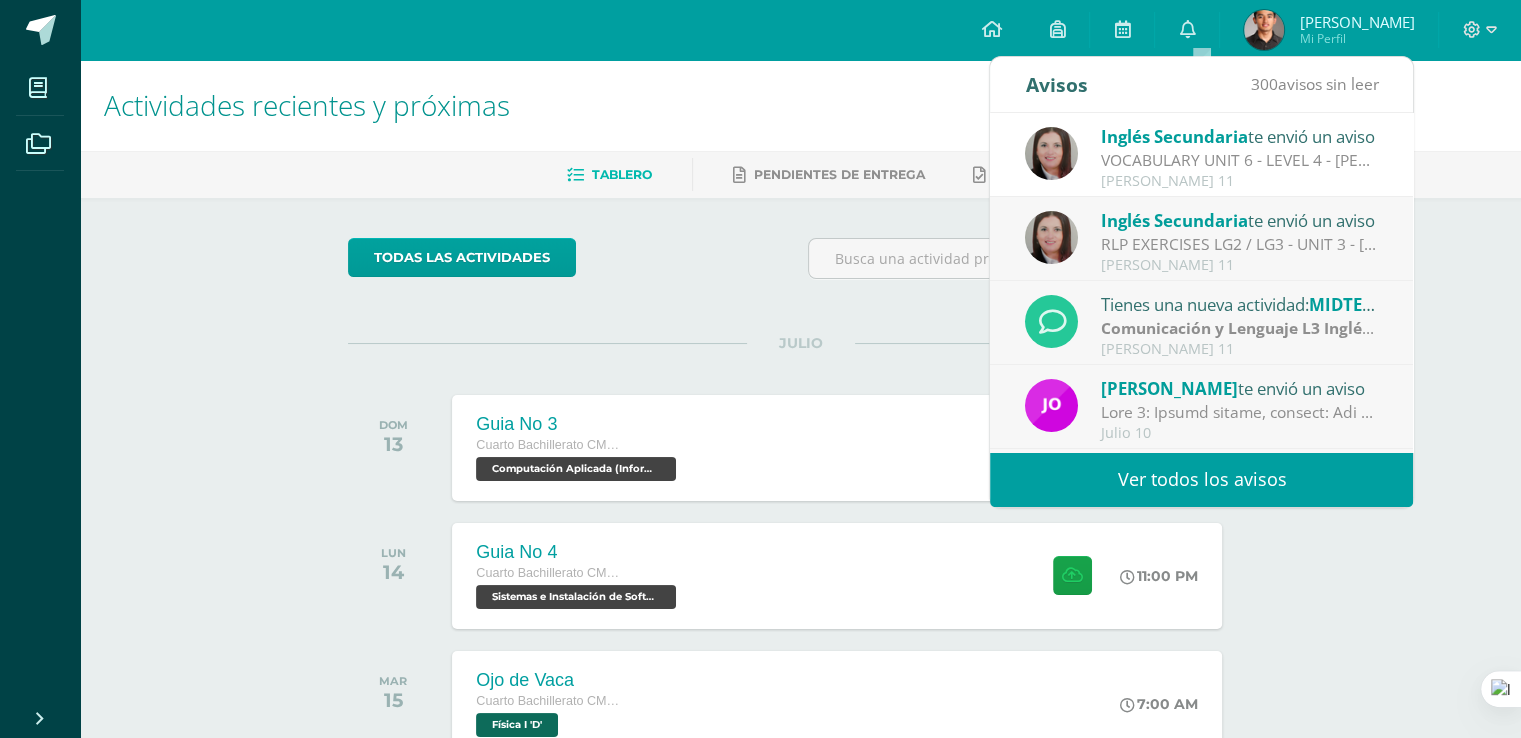click on "RLP EXERCISES LG2 / LG3 - UNIT 3 - [PERSON_NAME]:
Hi dear students
I assigned you the RLP exercises of LG2 and LG3, you have enough time to complete the exercises From [DATE] [DATE] to [DATE].
If you have any questions,
Please let me know!
Enjoy your weekend!
Best regards,
[PERSON_NAME]
[EMAIL_ADDRESS][DOMAIN_NAME]" at bounding box center [1240, 244] 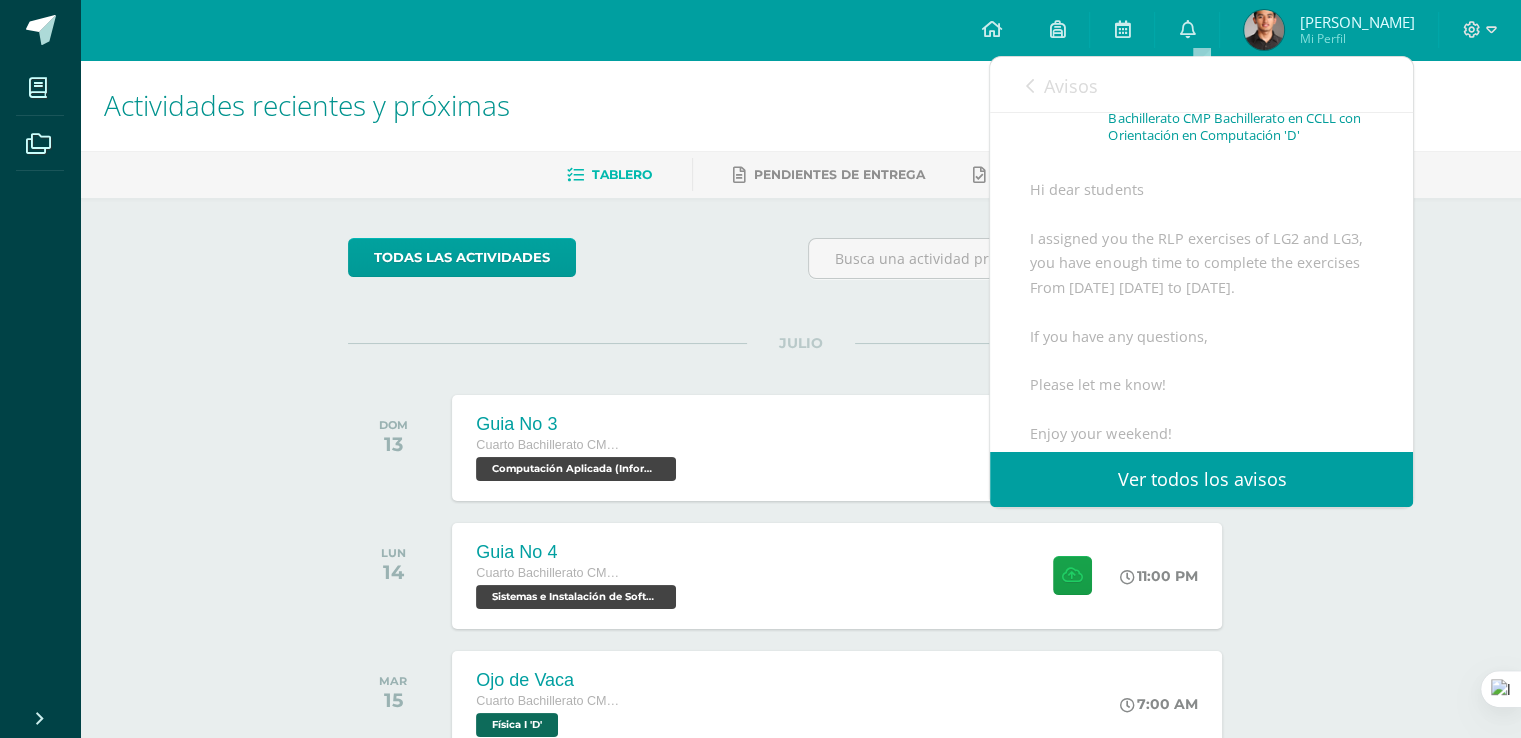 scroll, scrollTop: 0, scrollLeft: 0, axis: both 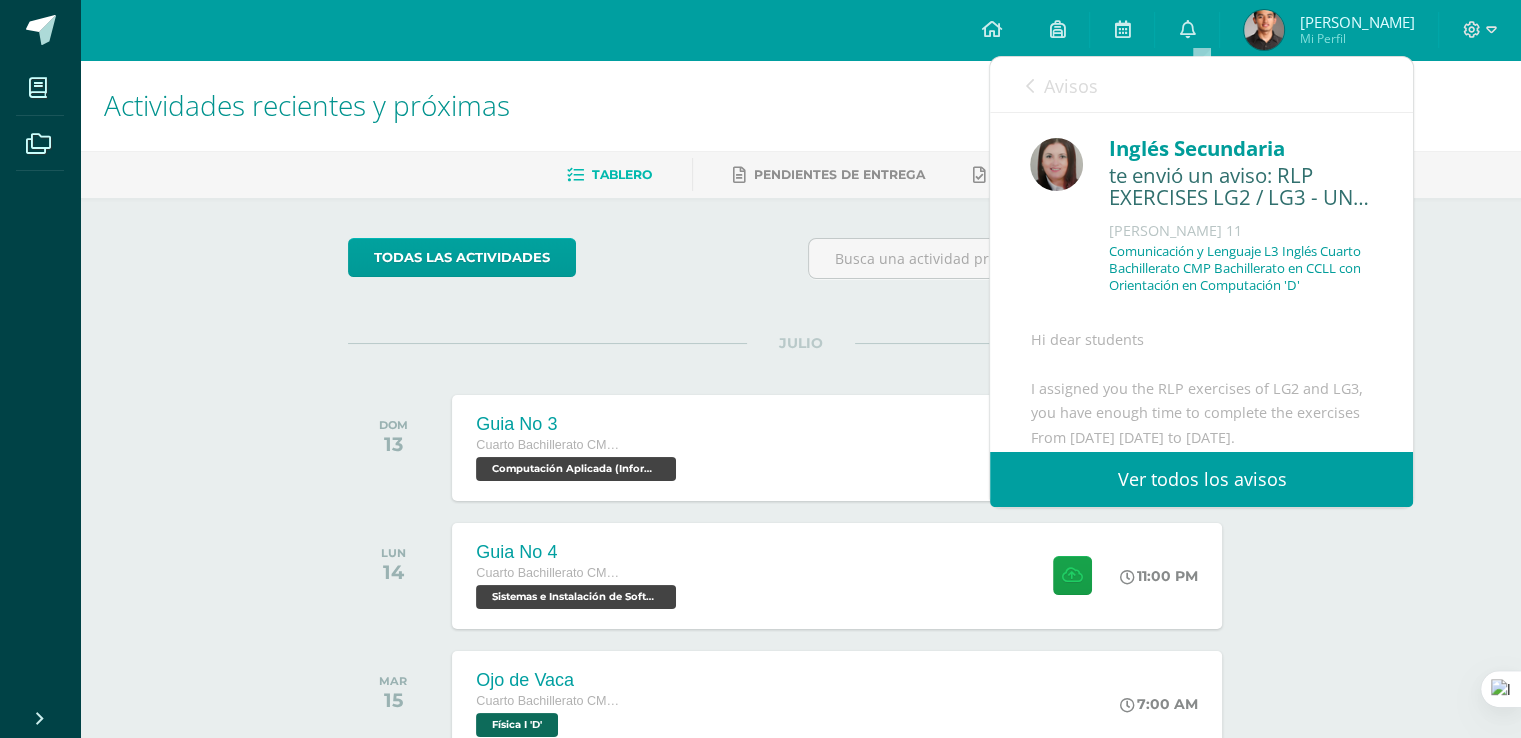 click at bounding box center (1029, 86) 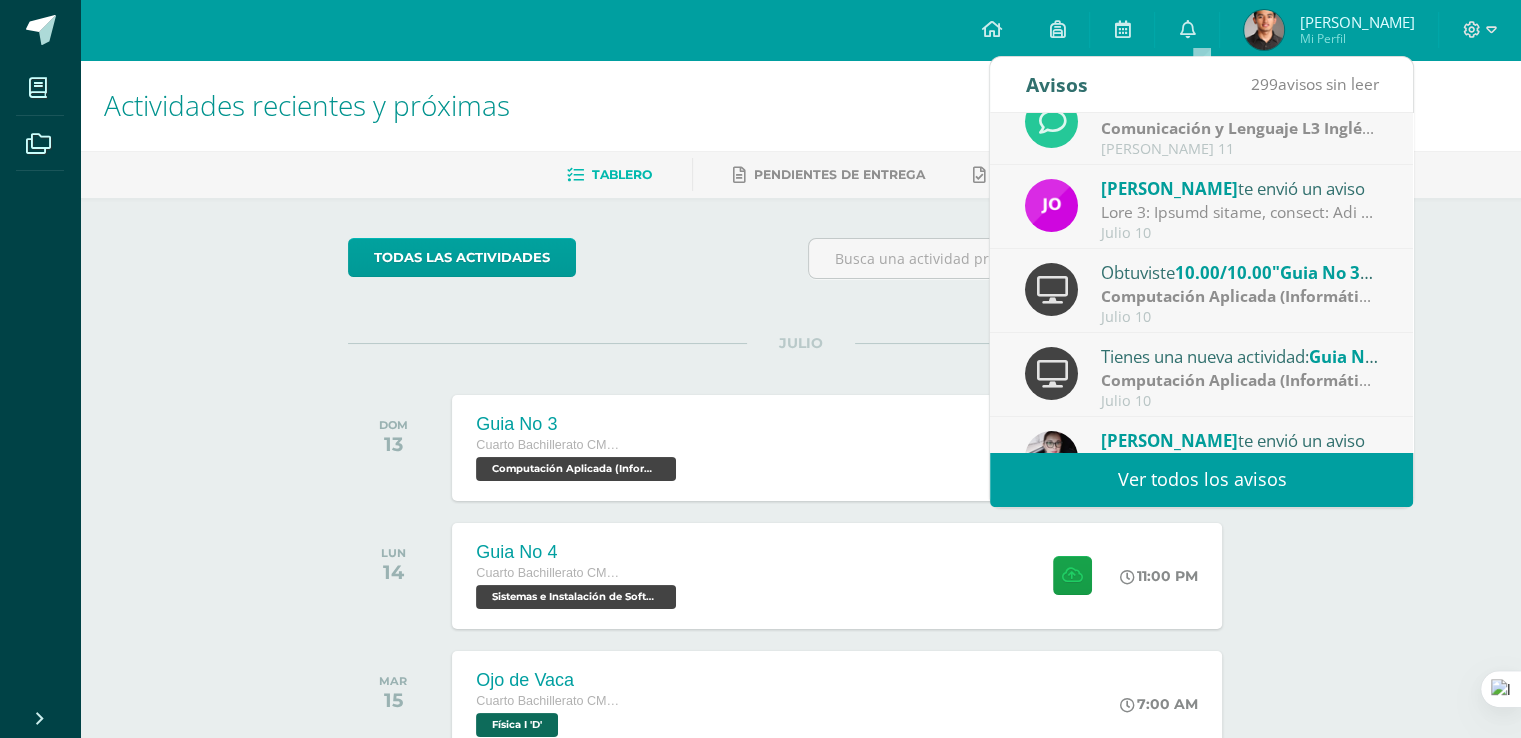 scroll, scrollTop: 100, scrollLeft: 0, axis: vertical 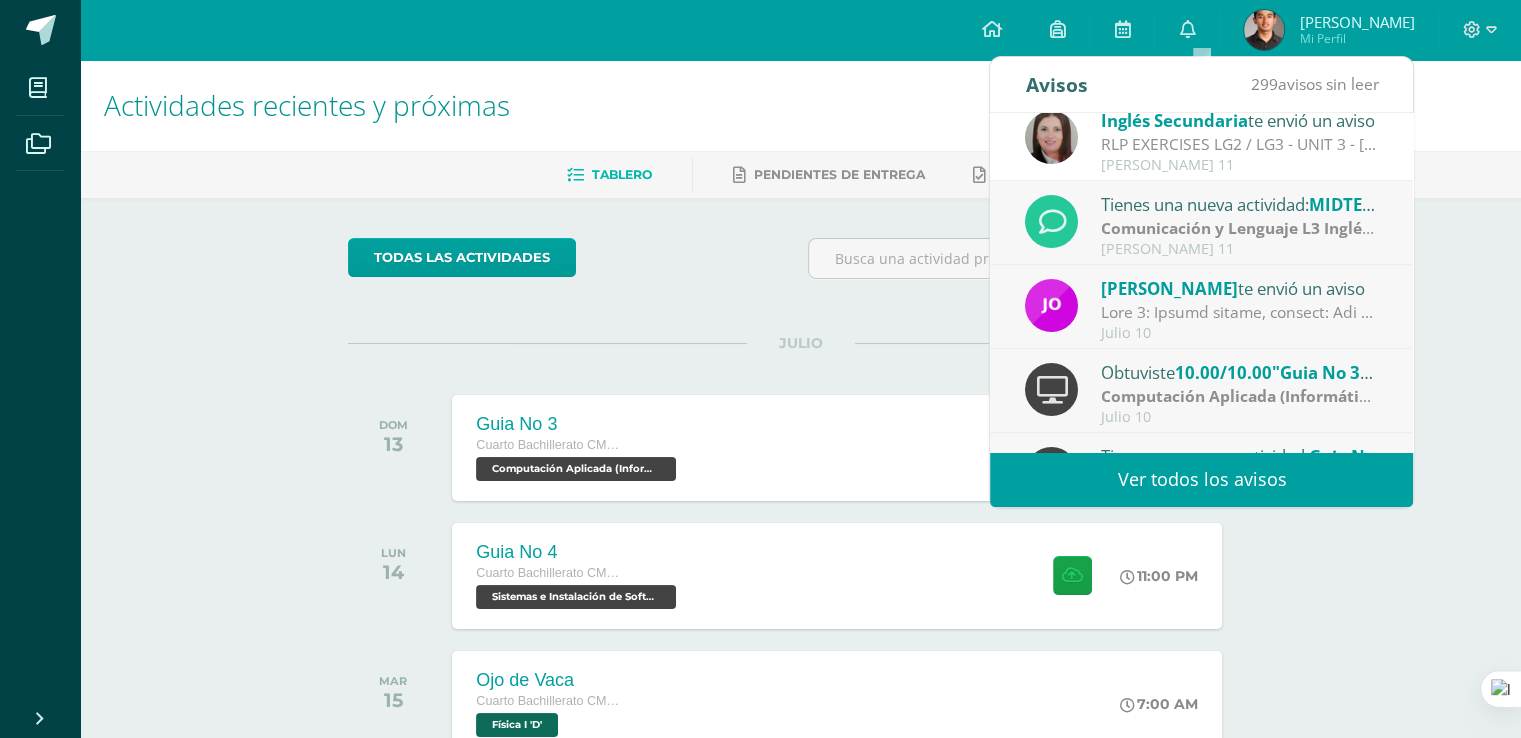 click on "Comunicación y Lenguaje L3 Inglés" at bounding box center [1237, 228] 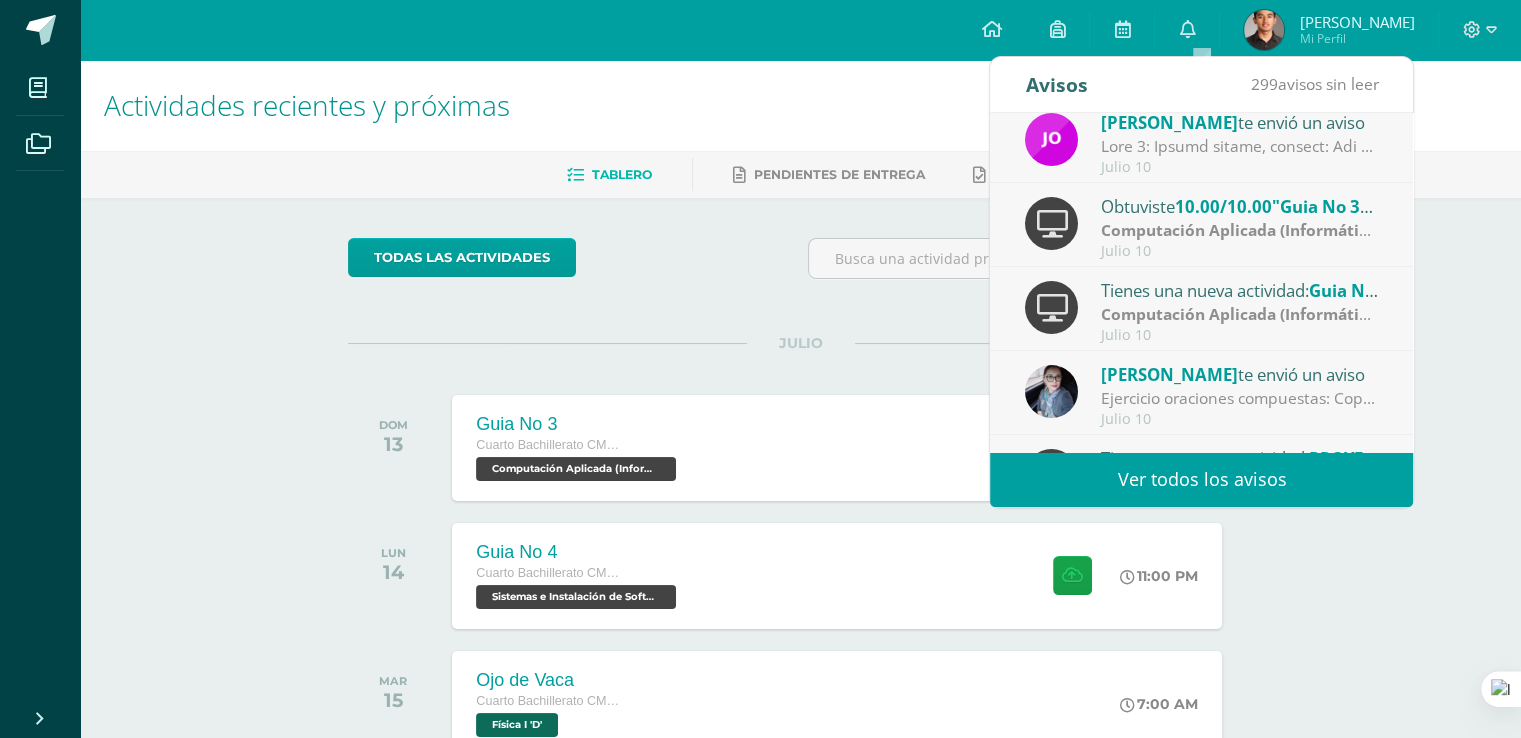 scroll, scrollTop: 300, scrollLeft: 0, axis: vertical 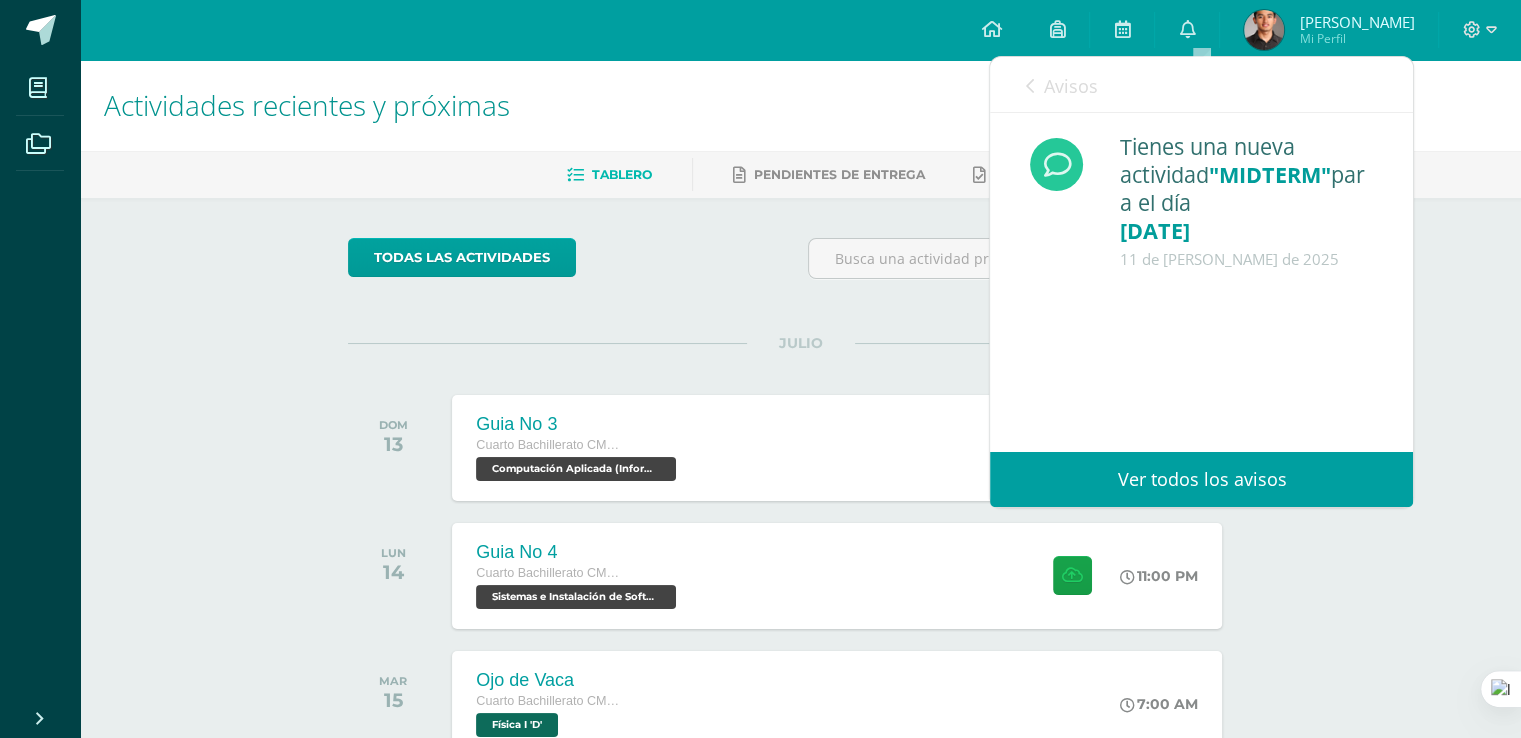 click at bounding box center [1029, 86] 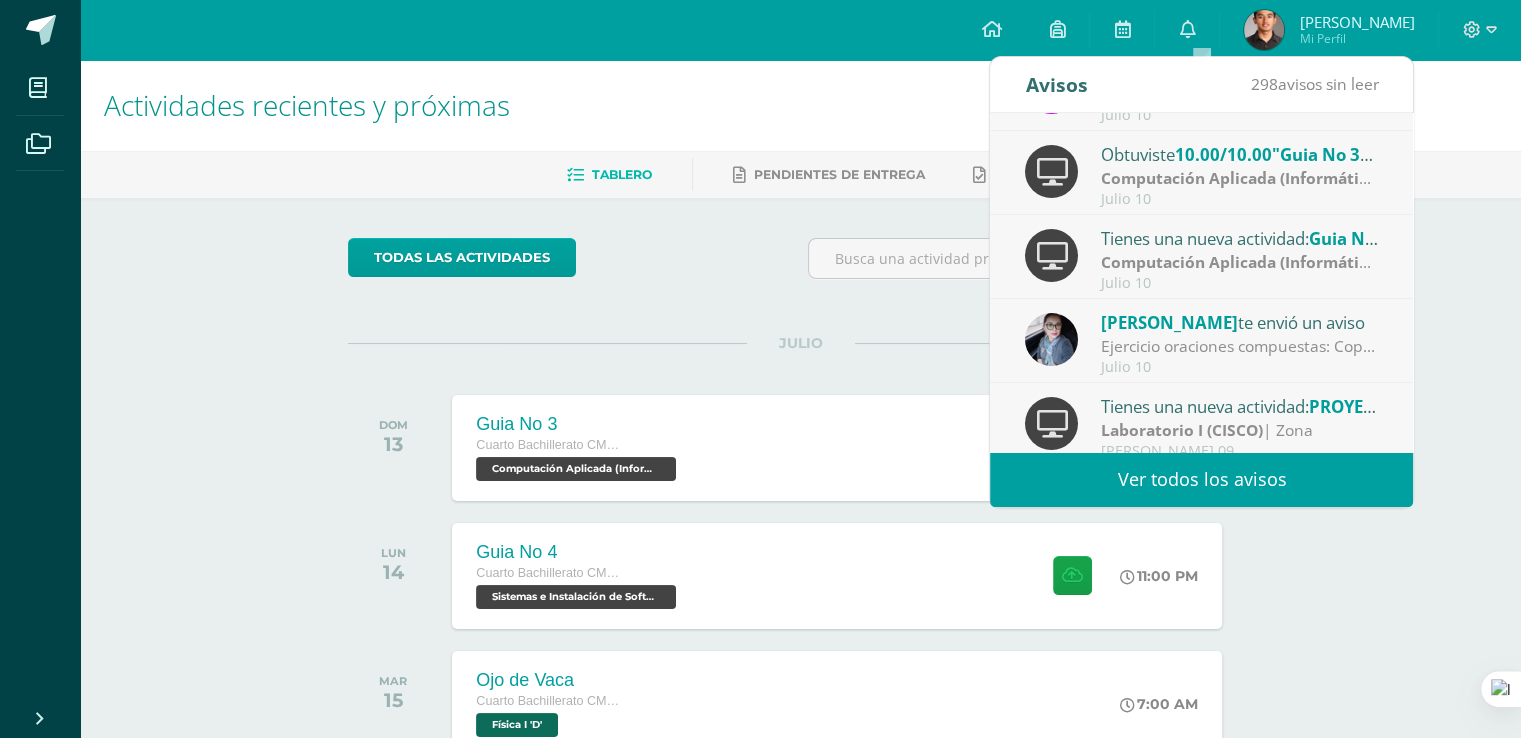 scroll, scrollTop: 332, scrollLeft: 0, axis: vertical 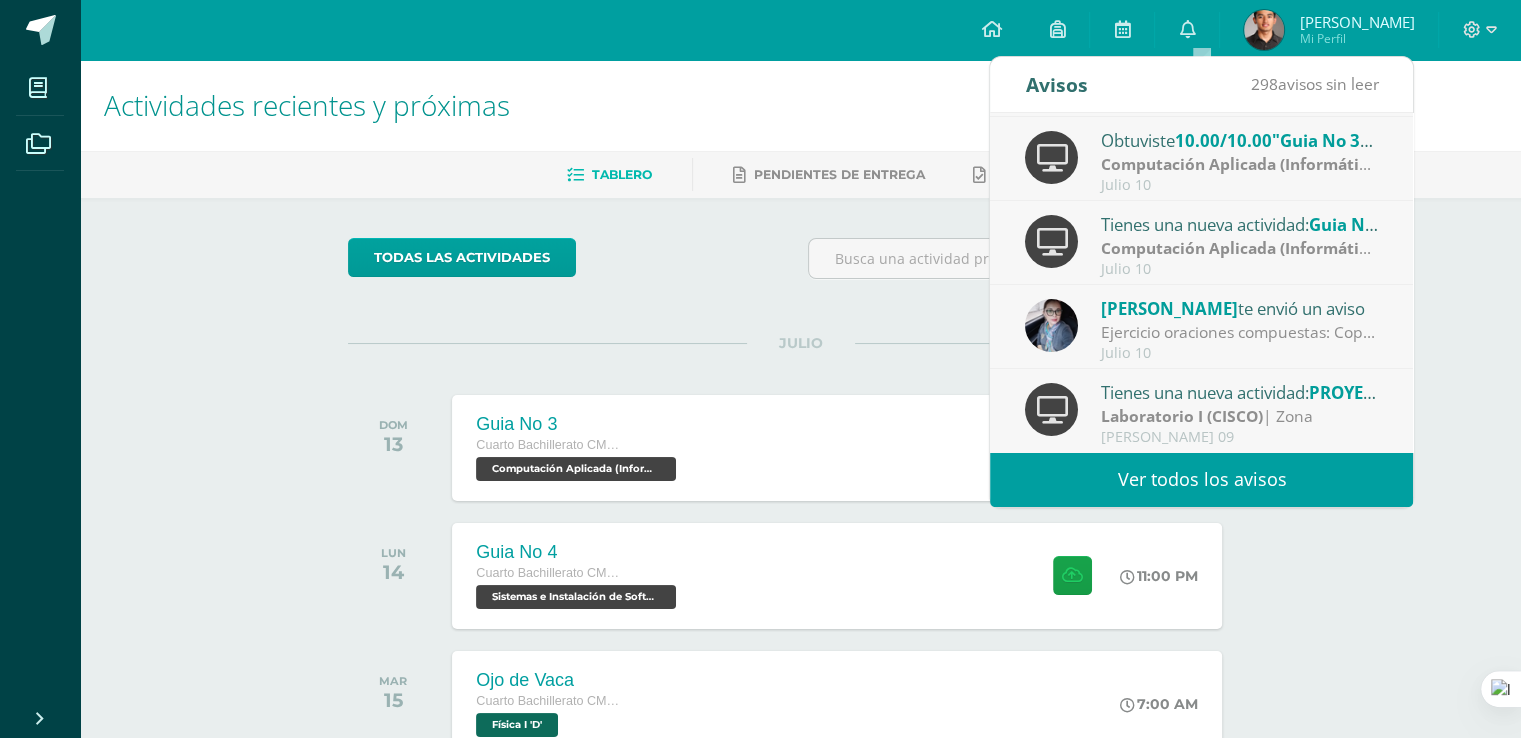 click on "Ejercicio oraciones compuestas:
Copiar las siguientes oraciones en el cuaderno y resolver" at bounding box center (1240, 332) 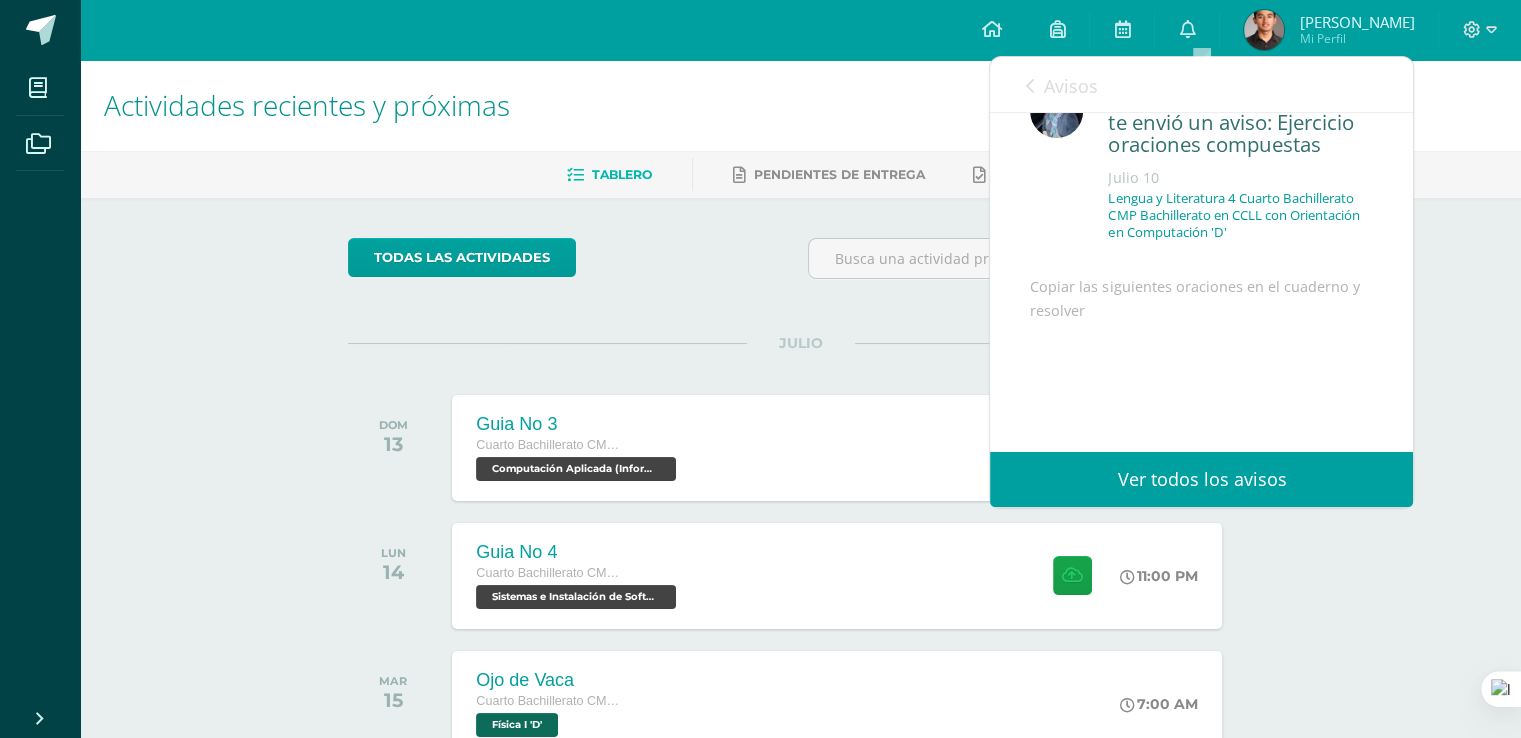 scroll, scrollTop: 0, scrollLeft: 0, axis: both 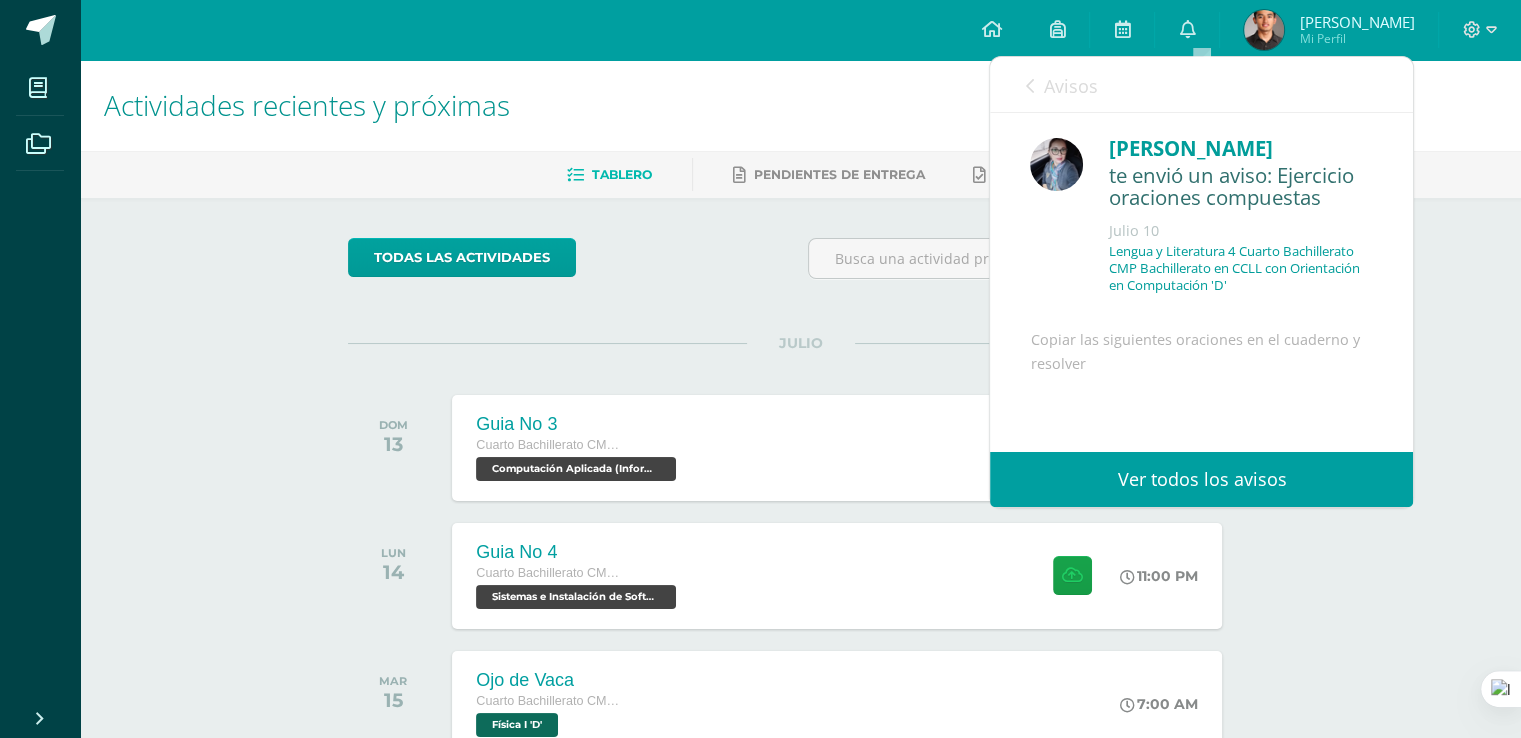 click on "Avisos" at bounding box center [1061, 85] 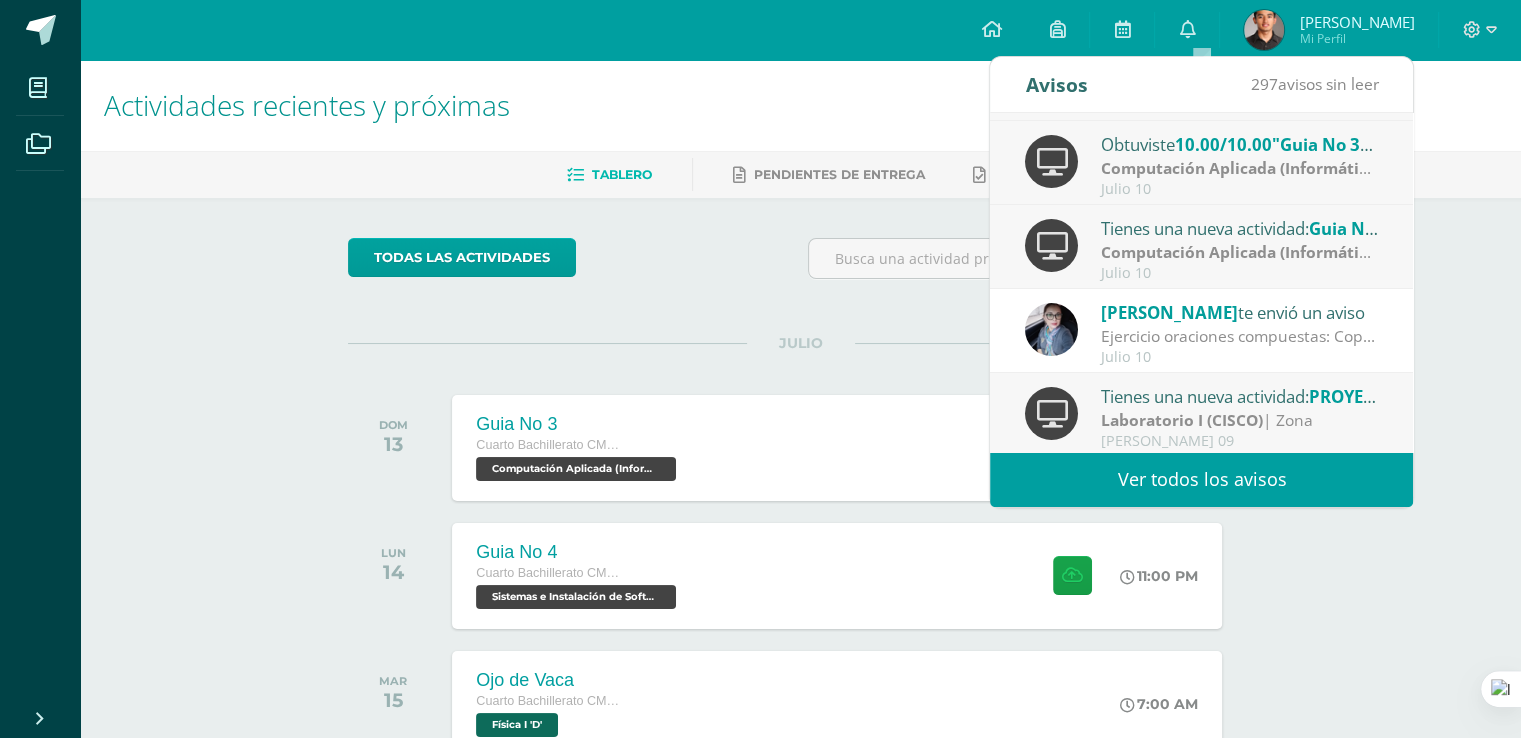 scroll, scrollTop: 332, scrollLeft: 0, axis: vertical 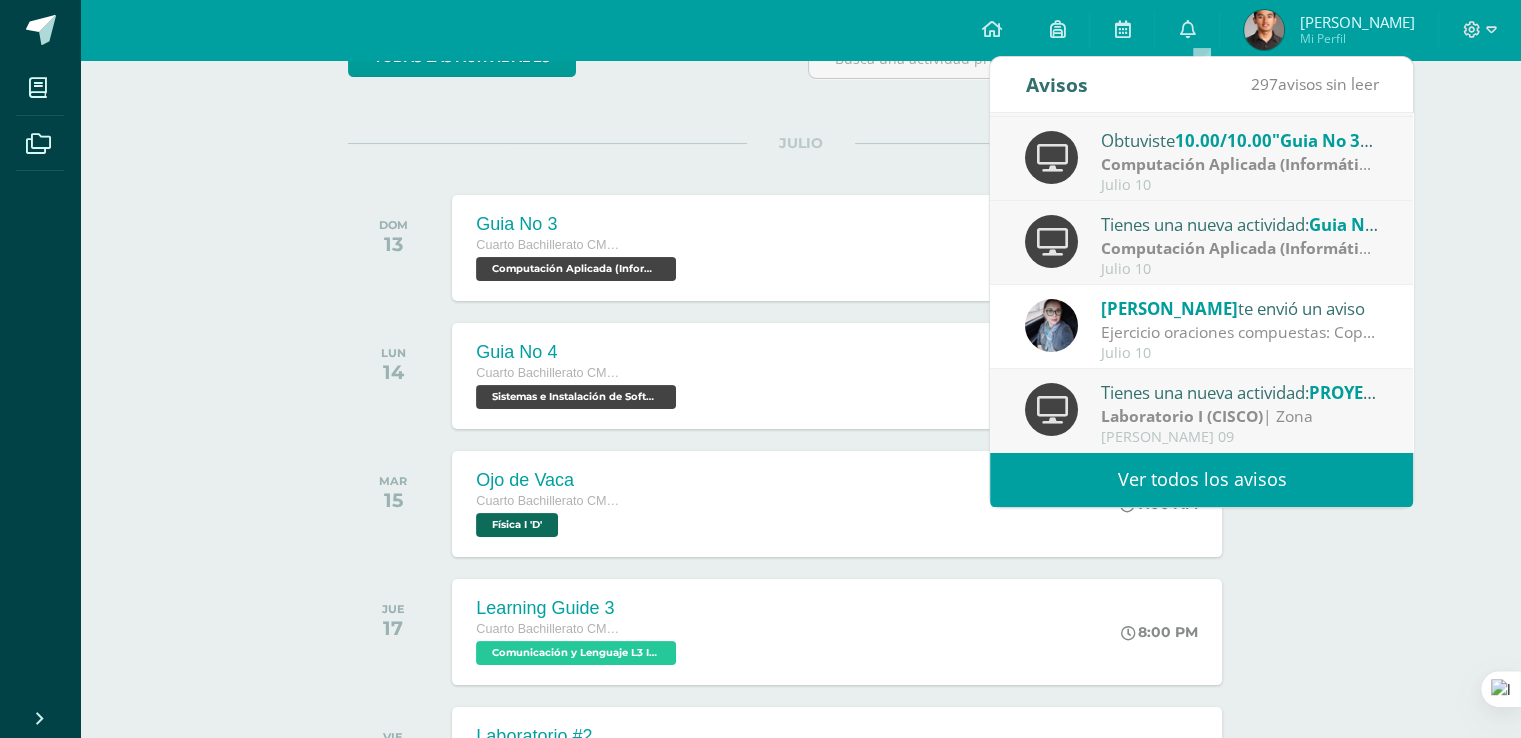 click on "todas las Actividades
No tienes actividades
Échale un vistazo a los demás períodos o  sal y disfruta del sol
JULIO
DOM
13
Guia No 3
Cuarto Bachillerato CMP Bachillerato en CCLL con Orientación en Computación
Computación Aplicada (Informática) 'D'
11:00 PM" at bounding box center [800, 1463] 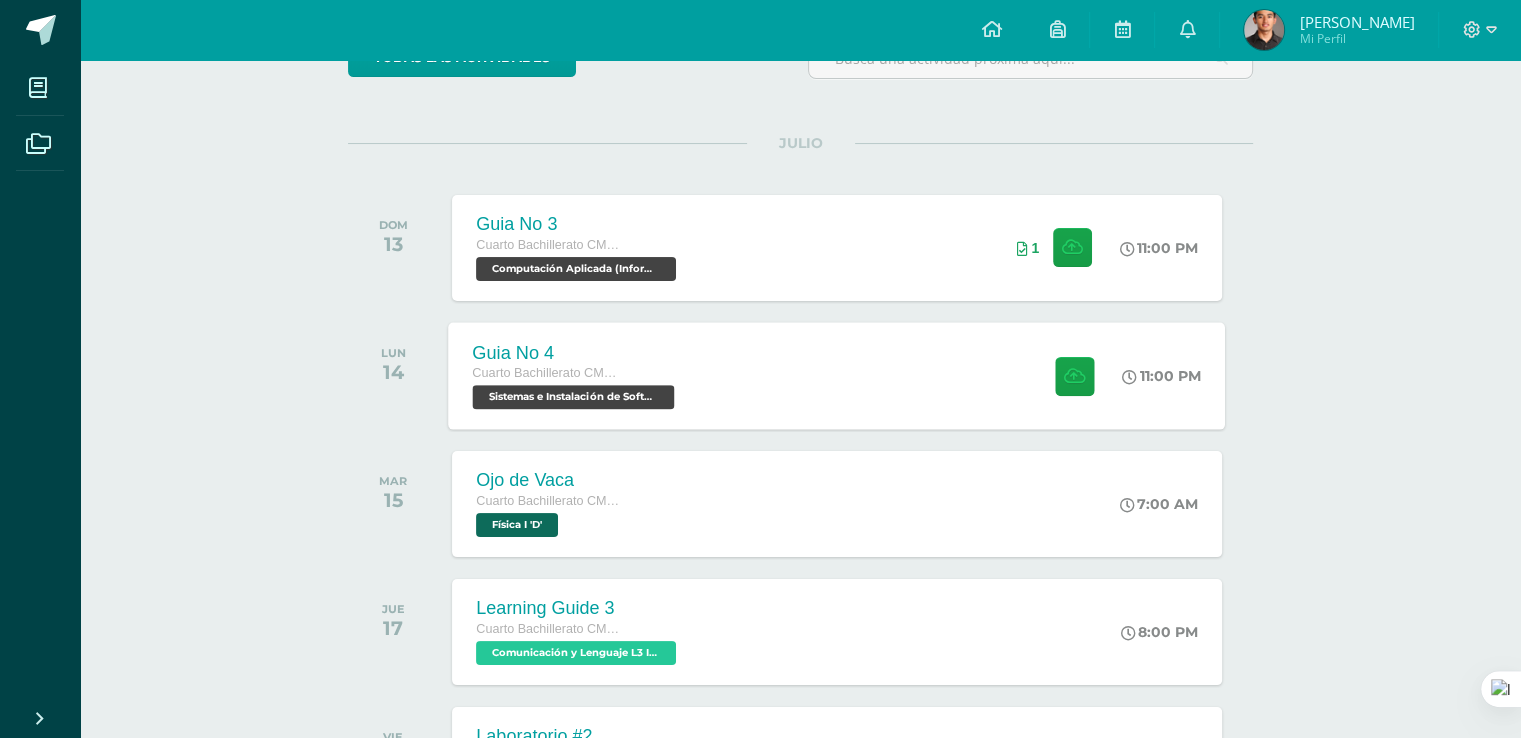click on "Sistemas e Instalación de Software (Desarrollo de Software) 'D'" at bounding box center (574, 397) 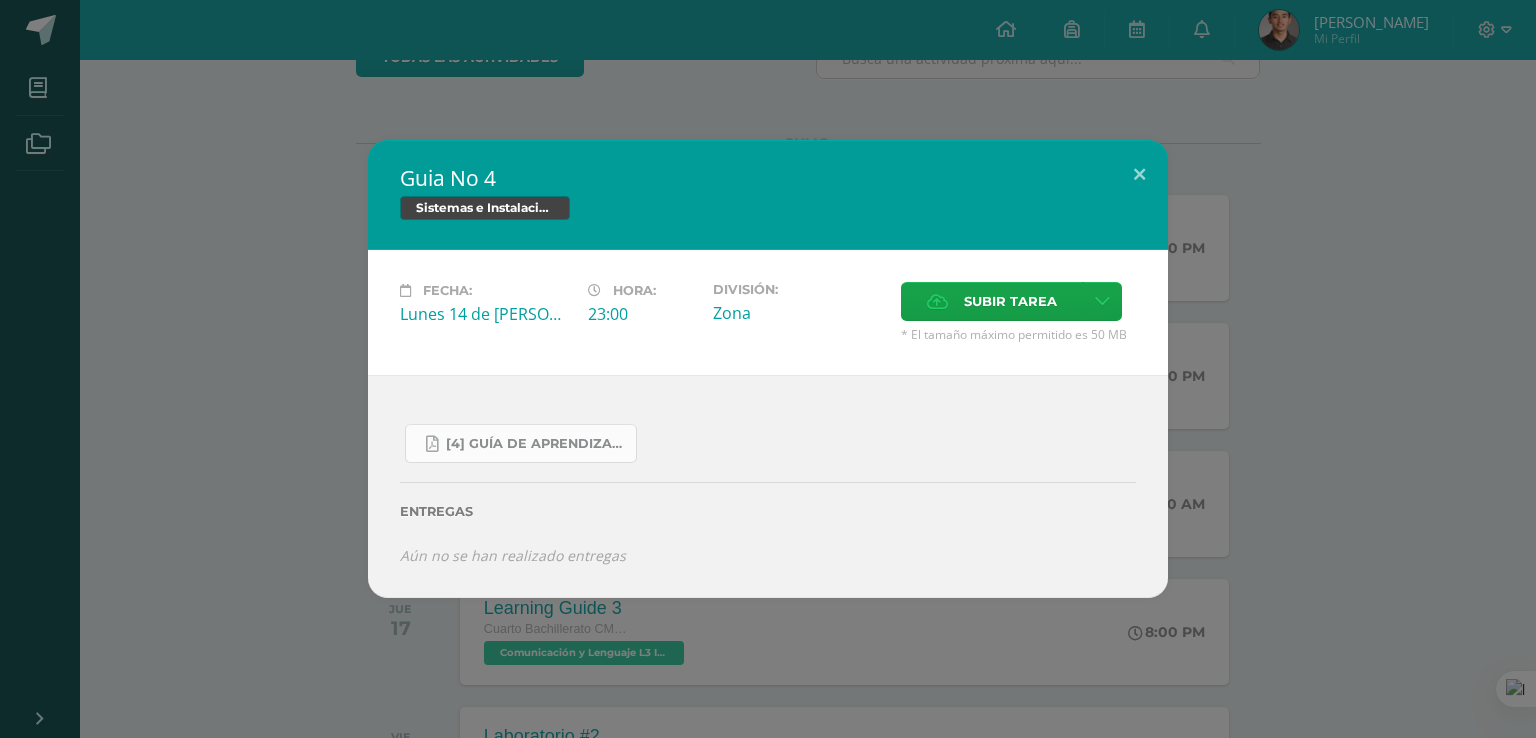 click on "[4] Guía de Aprendizaje - Sistemas e Instalación de Software.pdf" at bounding box center [536, 444] 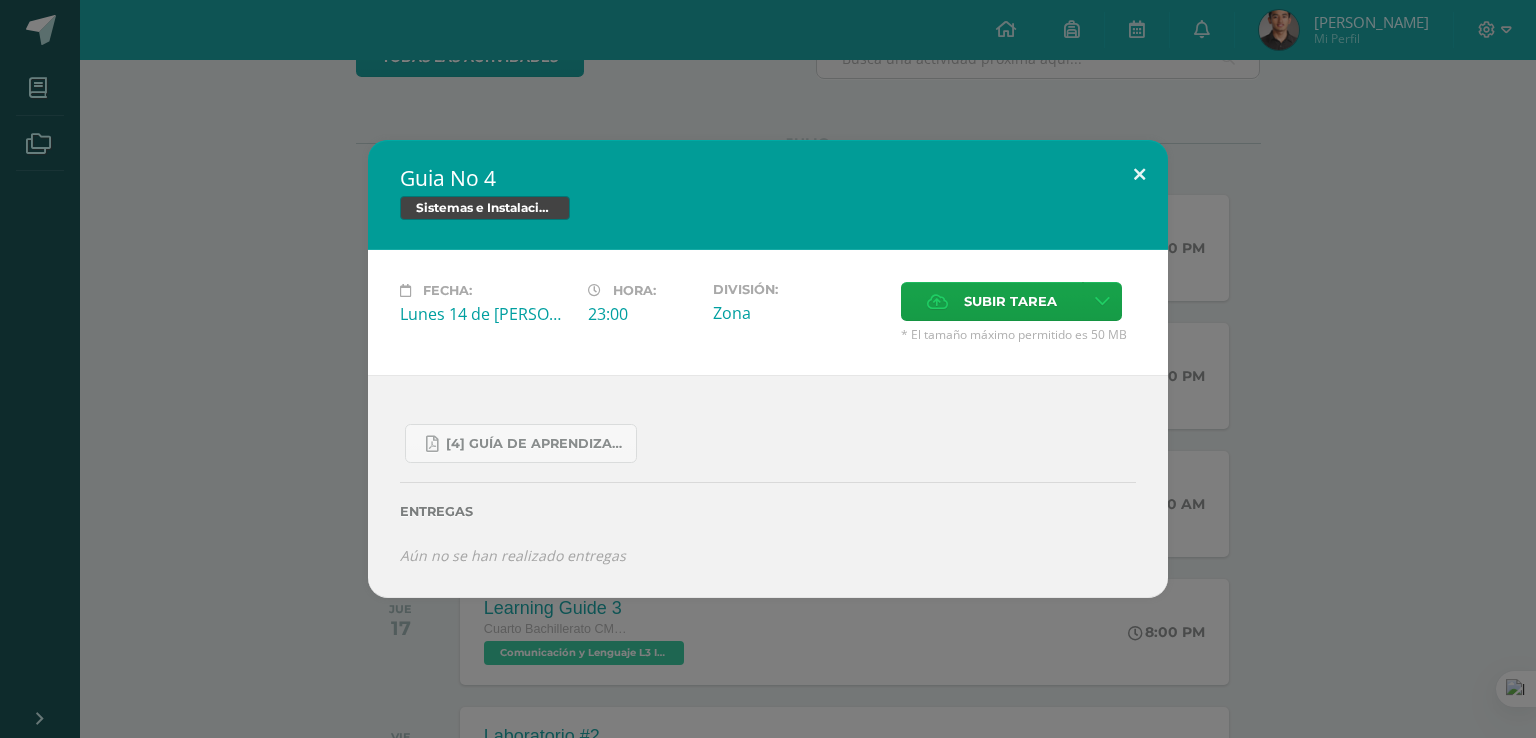 click at bounding box center [1139, 174] 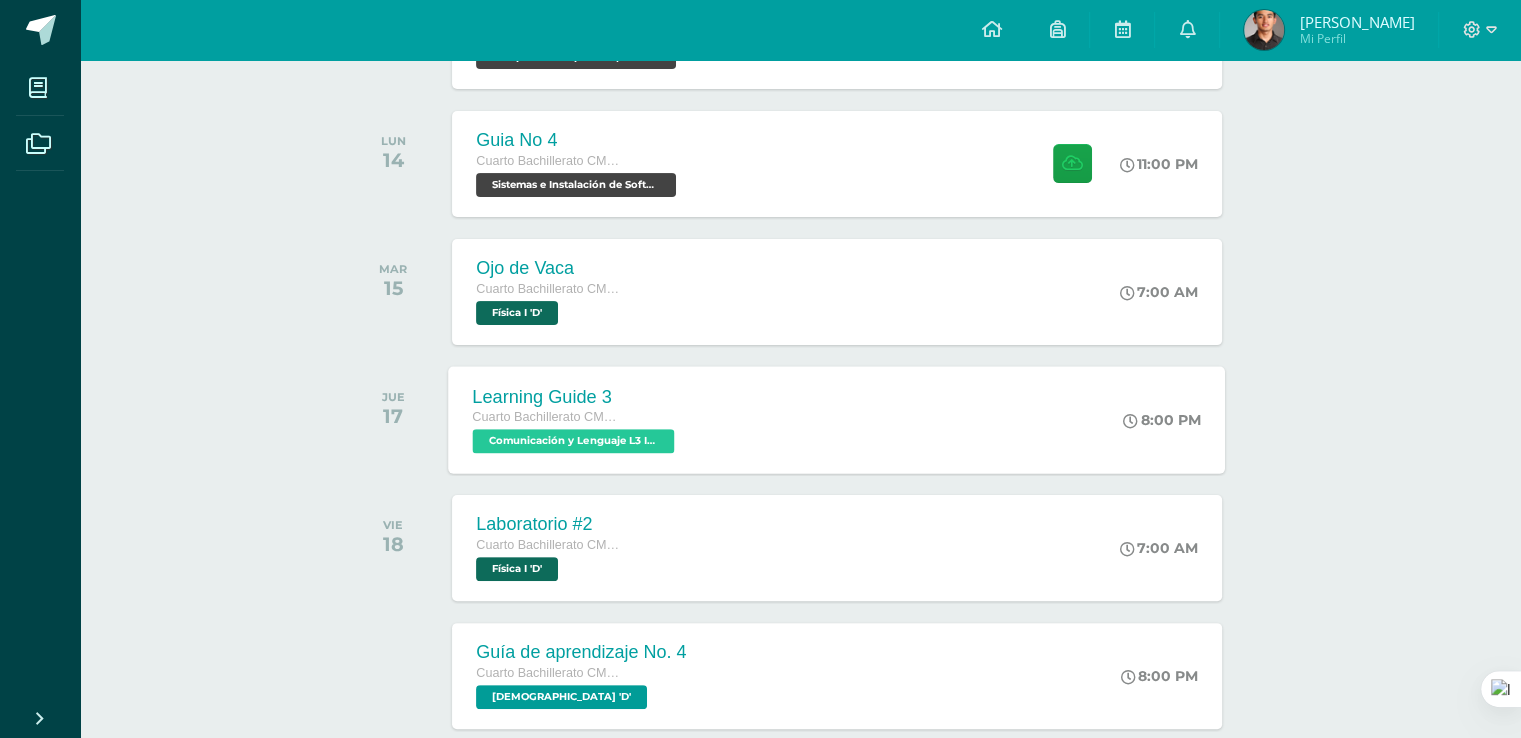 scroll, scrollTop: 300, scrollLeft: 0, axis: vertical 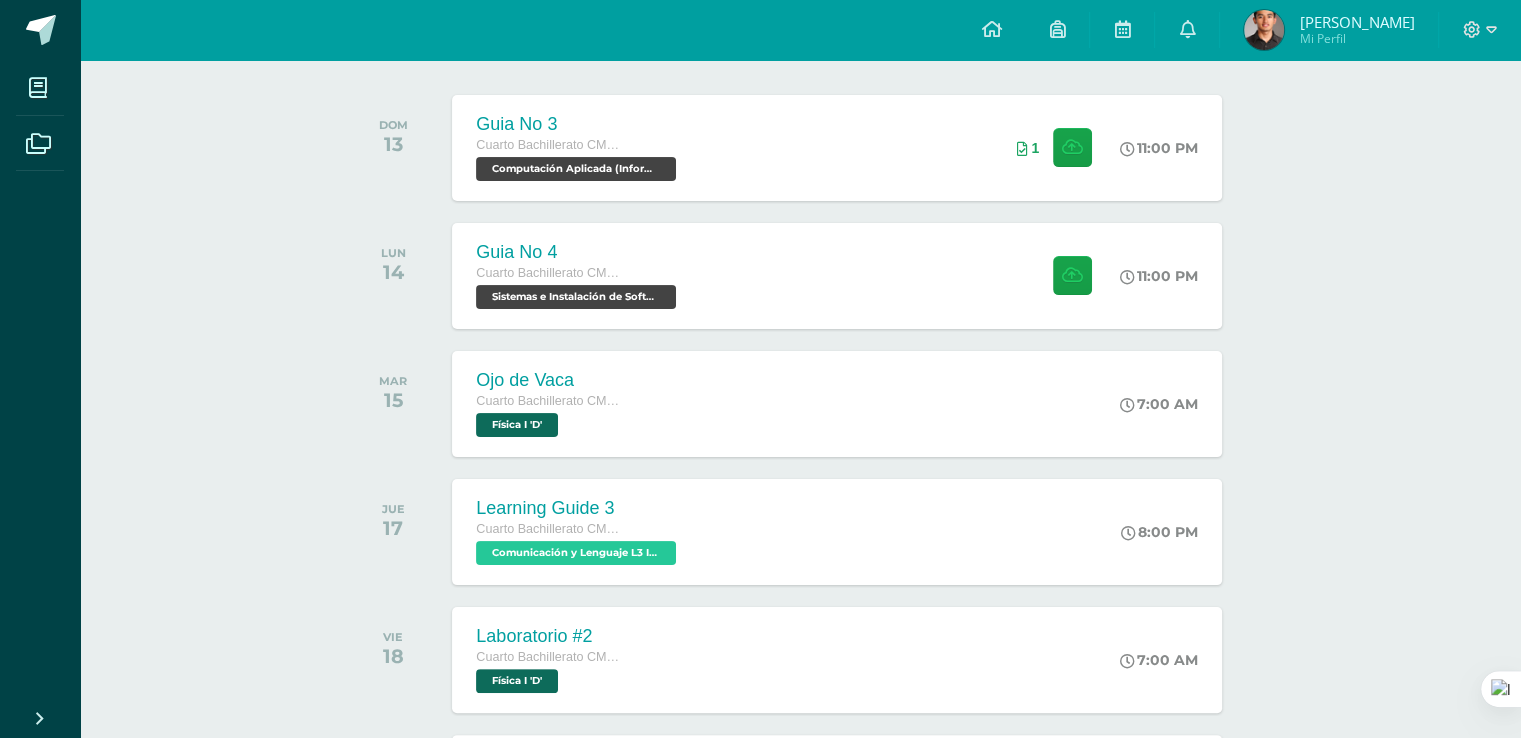 click on "[PERSON_NAME]" at bounding box center (1356, 22) 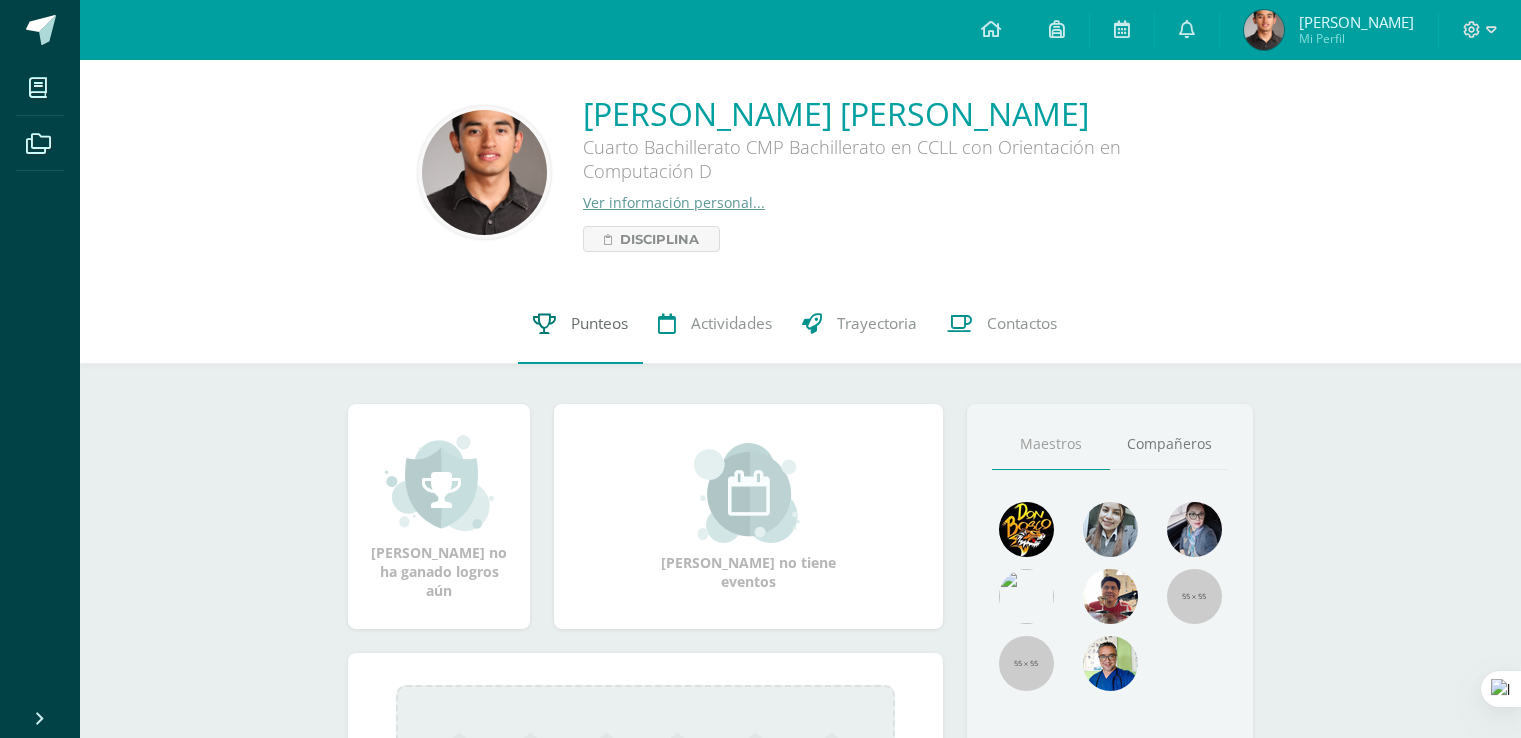 scroll, scrollTop: 0, scrollLeft: 0, axis: both 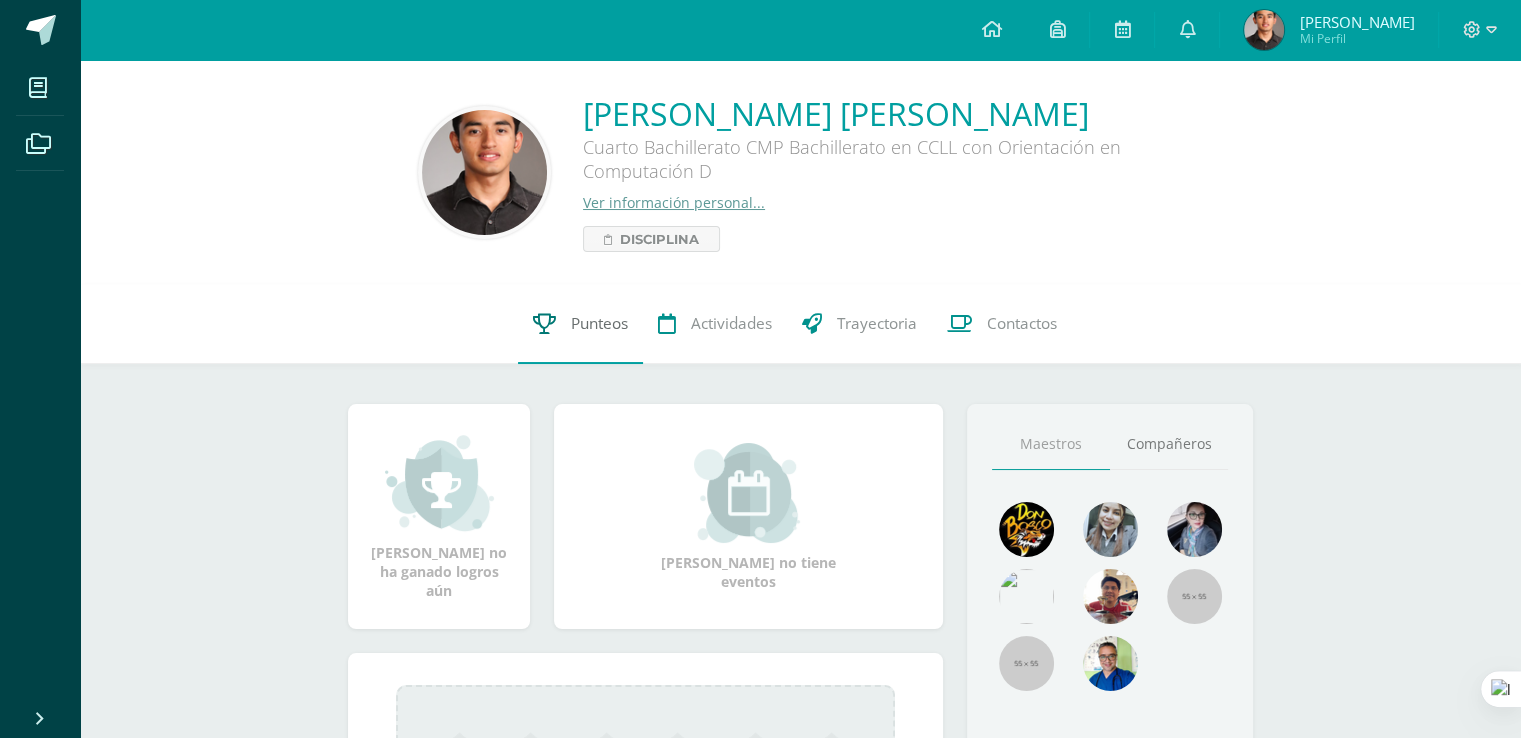 click on "Punteos" at bounding box center (599, 323) 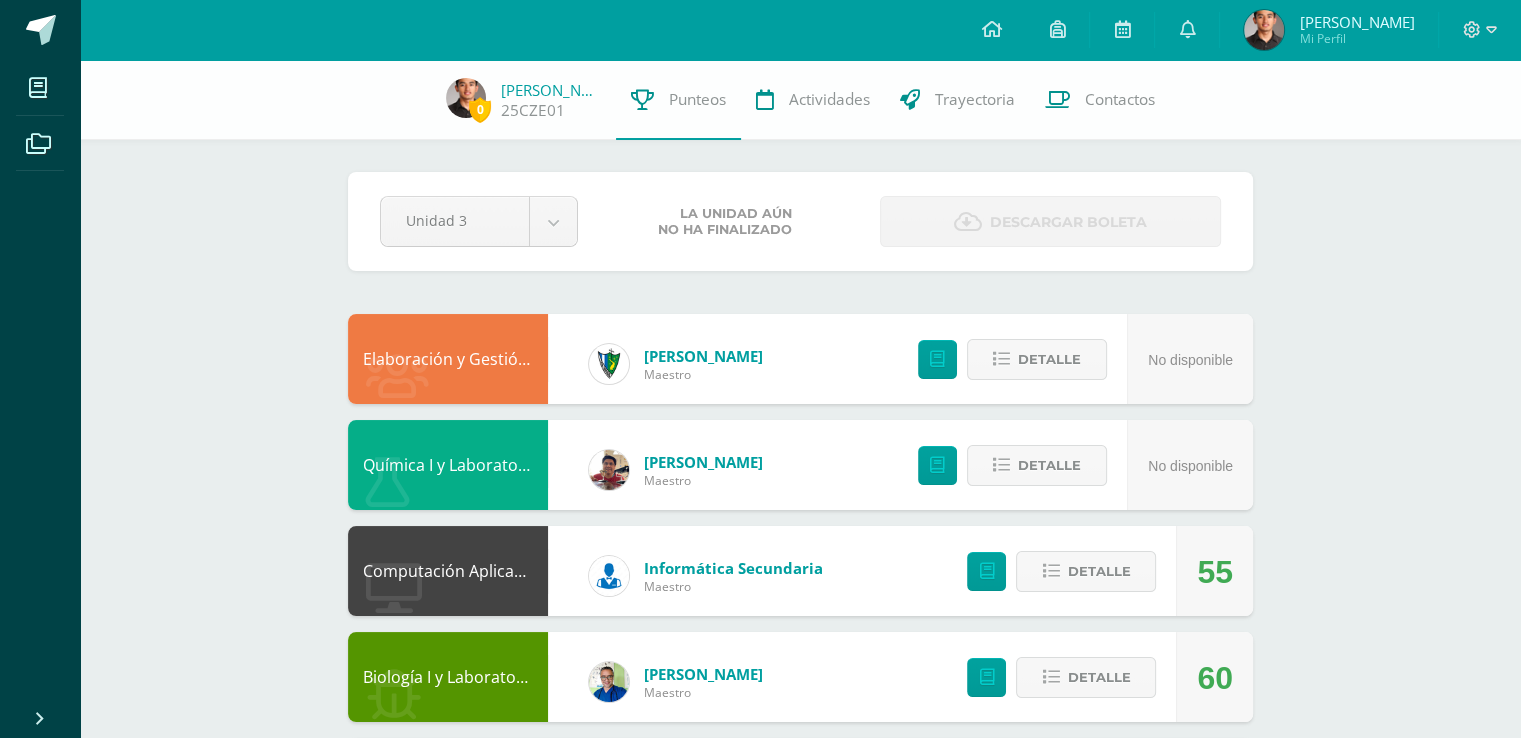 scroll, scrollTop: 200, scrollLeft: 0, axis: vertical 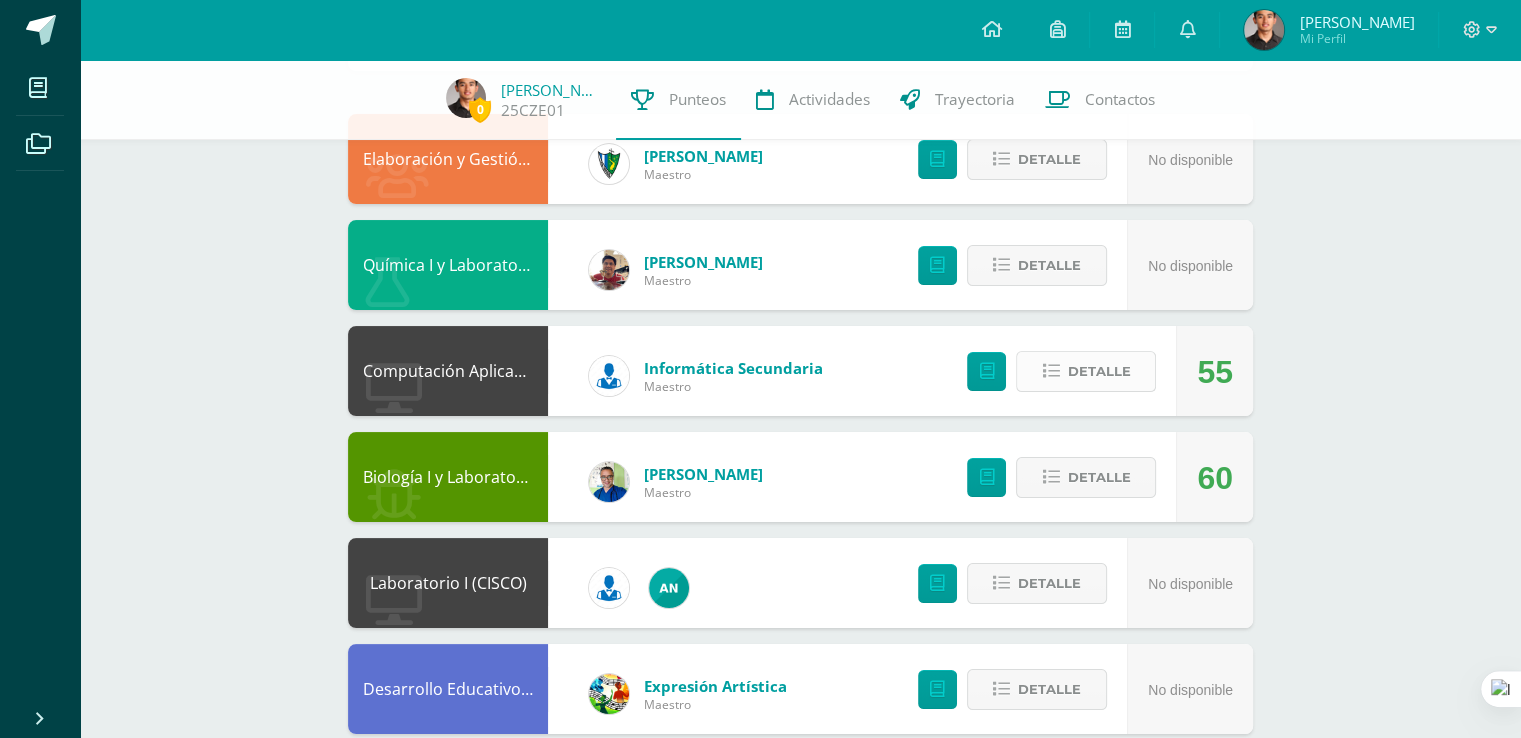 click on "Detalle" at bounding box center (1098, 371) 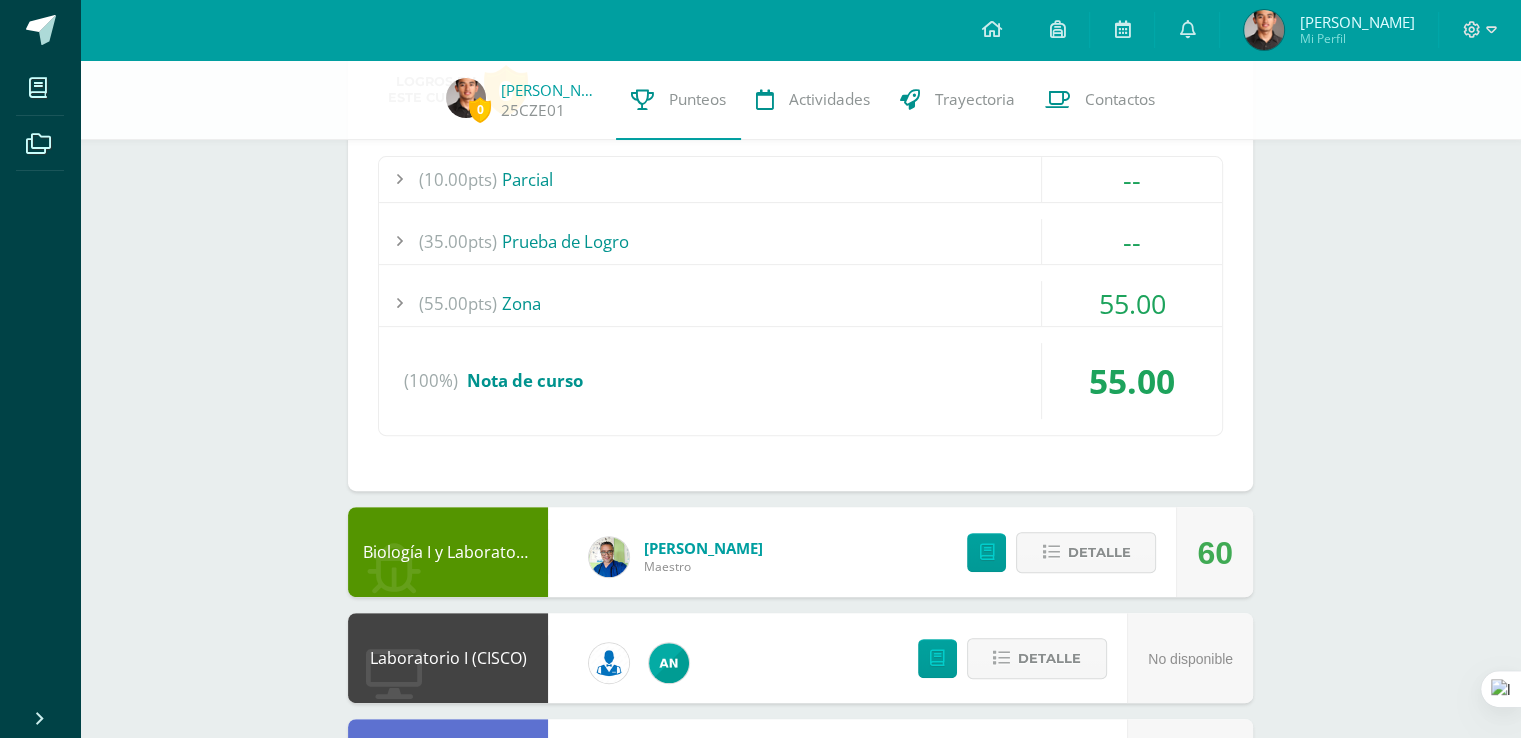 scroll, scrollTop: 600, scrollLeft: 0, axis: vertical 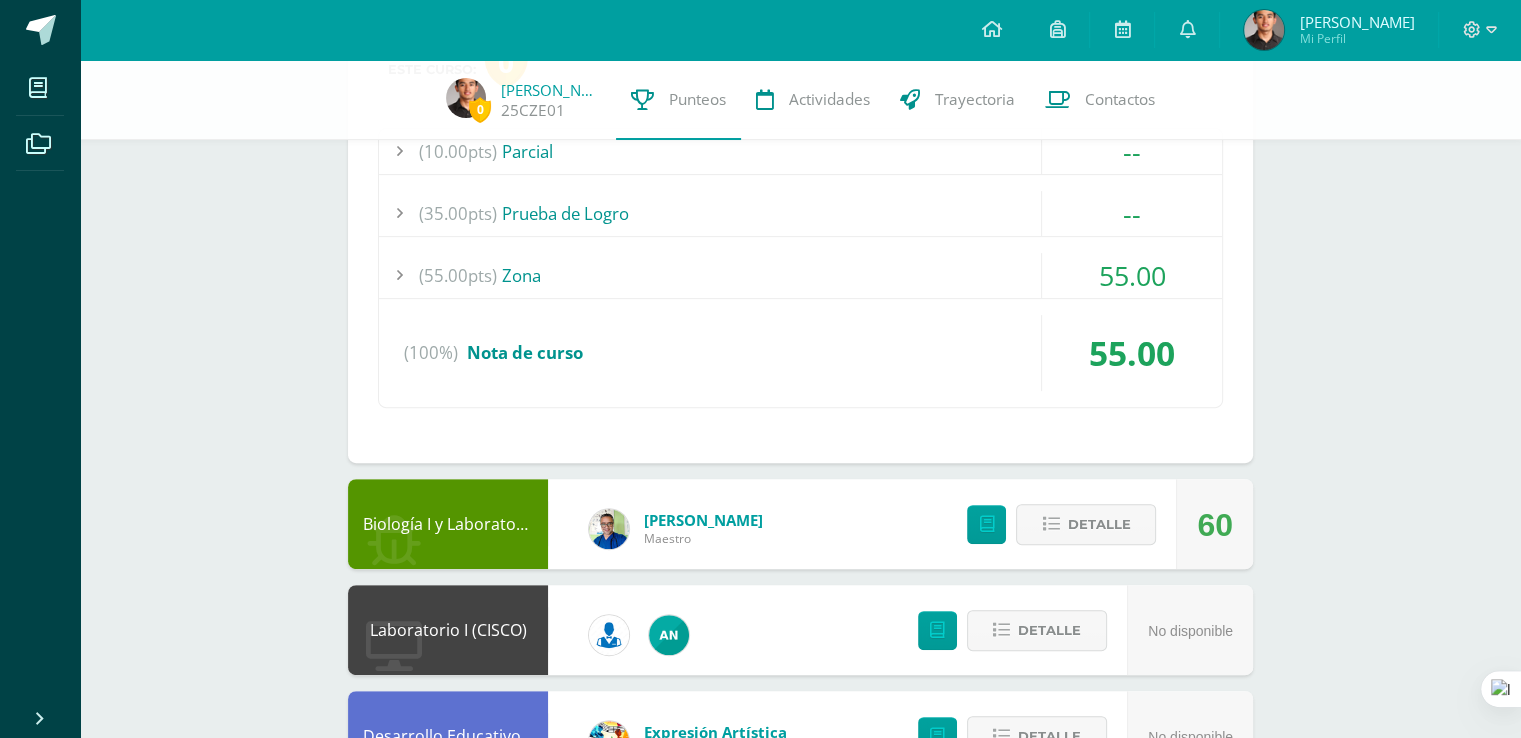 click on "(55.00pts)
Zona" at bounding box center [800, 275] 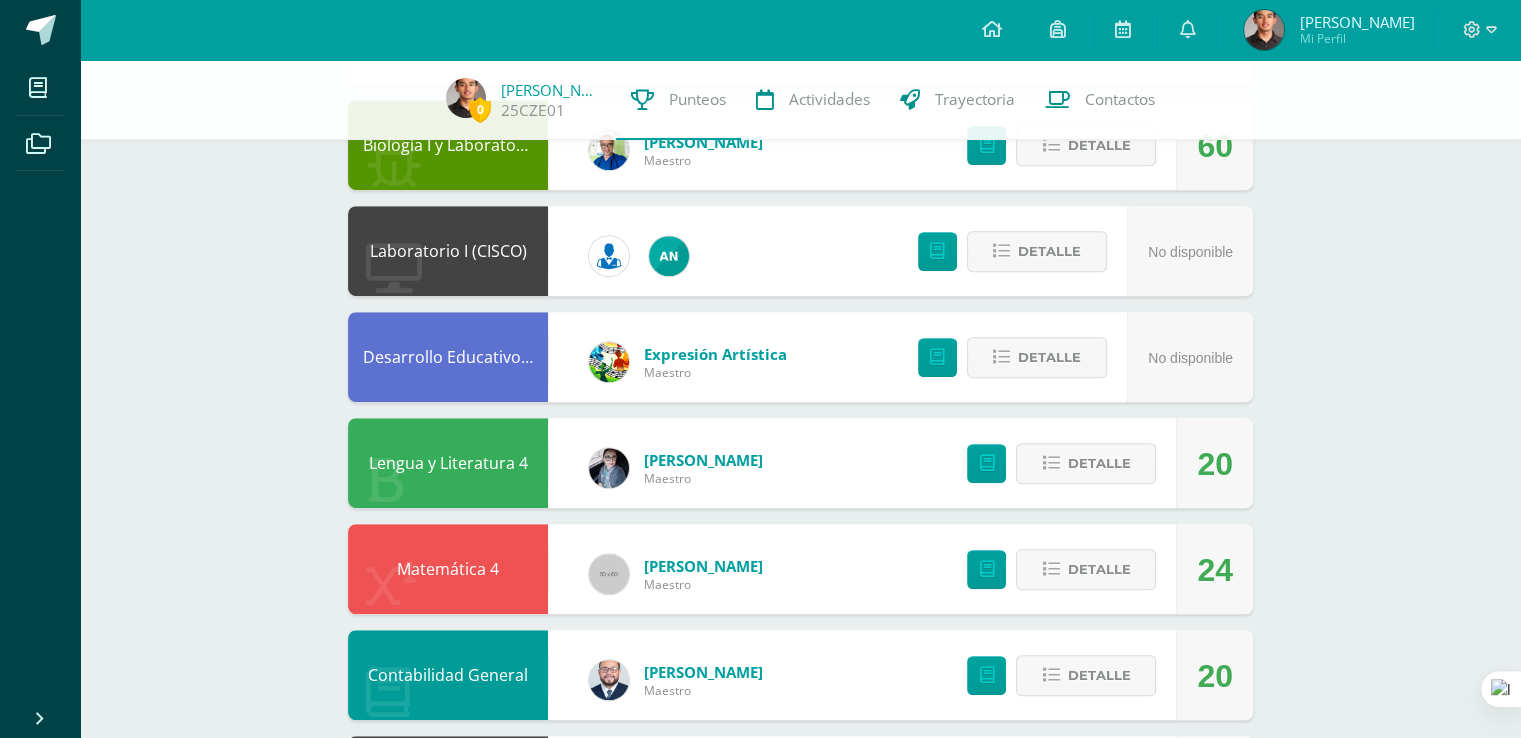 scroll, scrollTop: 1300, scrollLeft: 0, axis: vertical 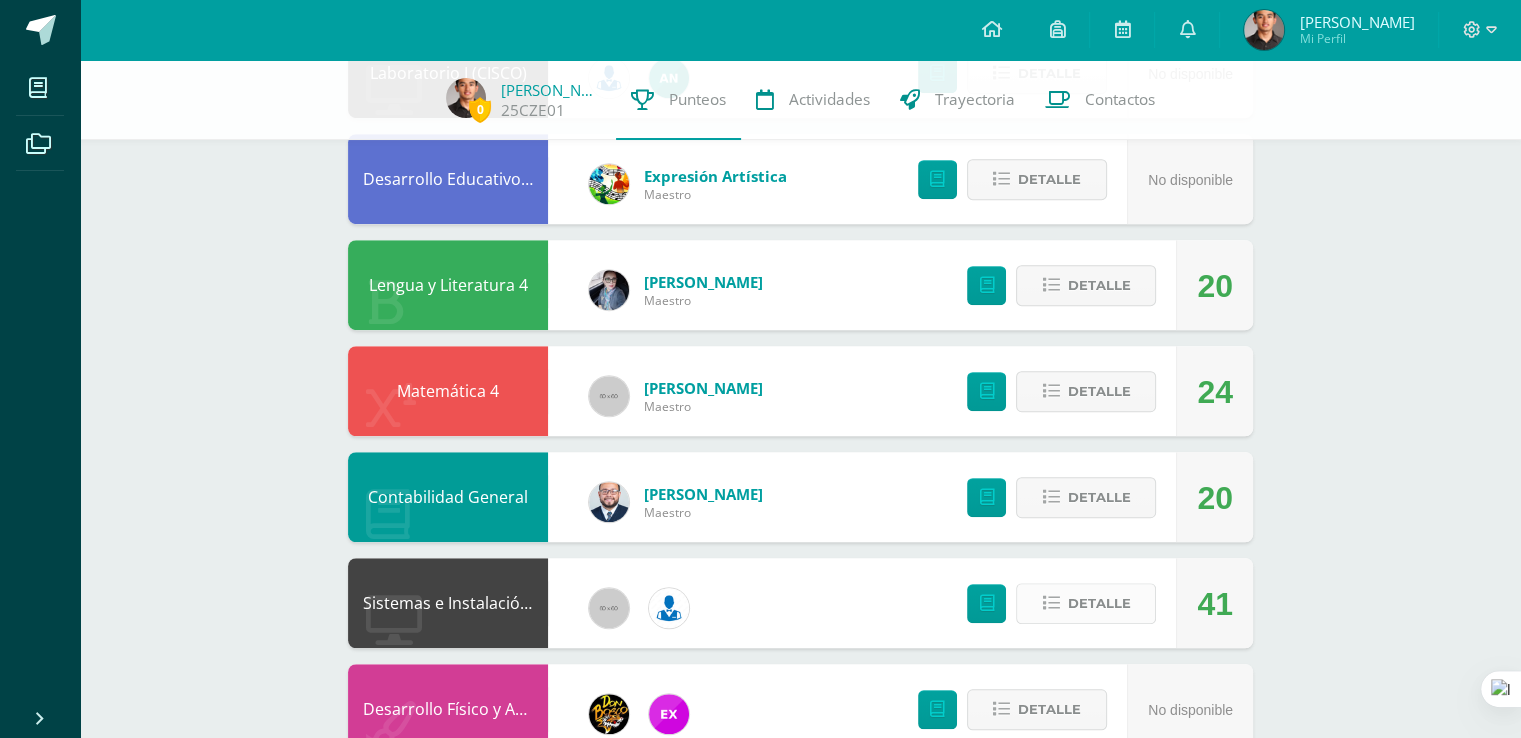 click on "Detalle" at bounding box center (1098, 603) 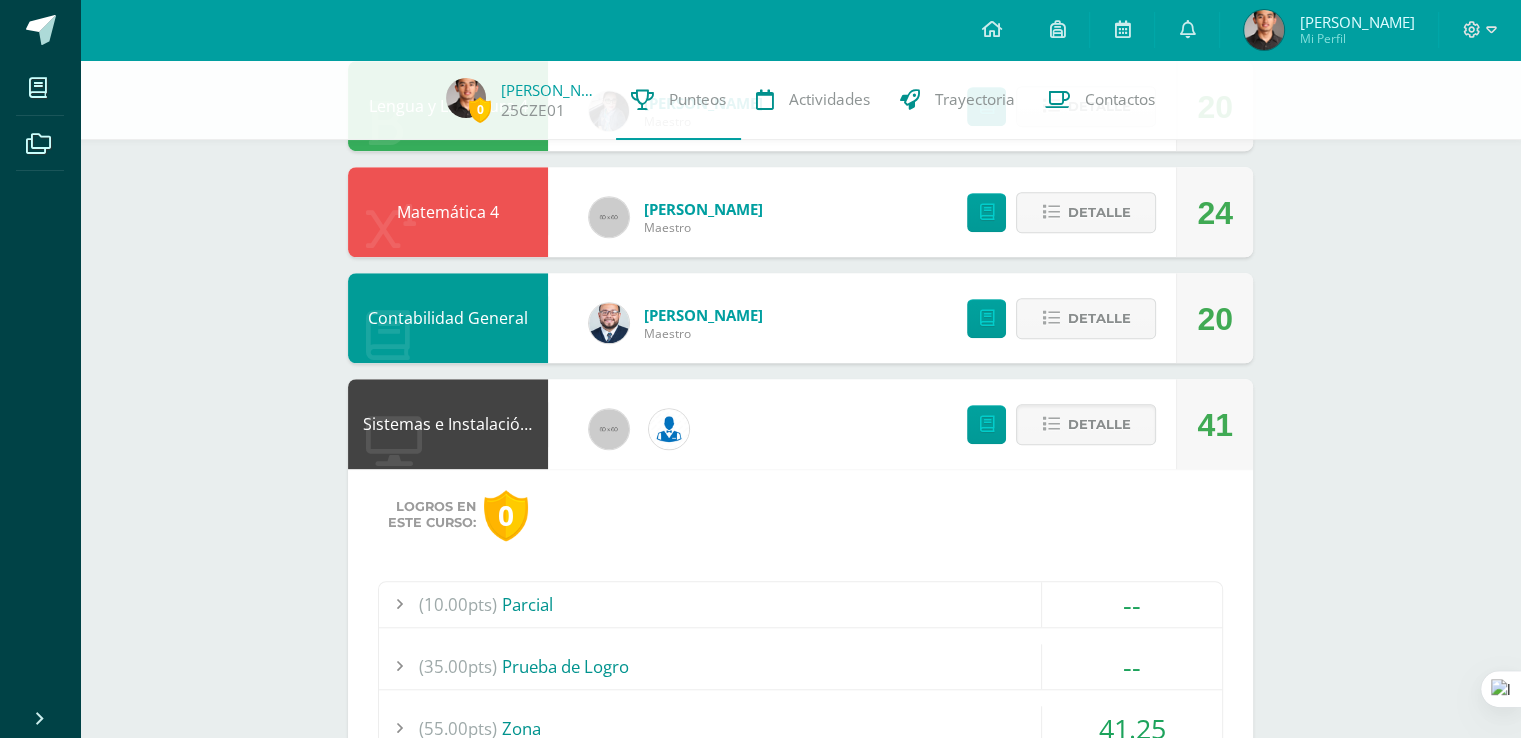 scroll, scrollTop: 1700, scrollLeft: 0, axis: vertical 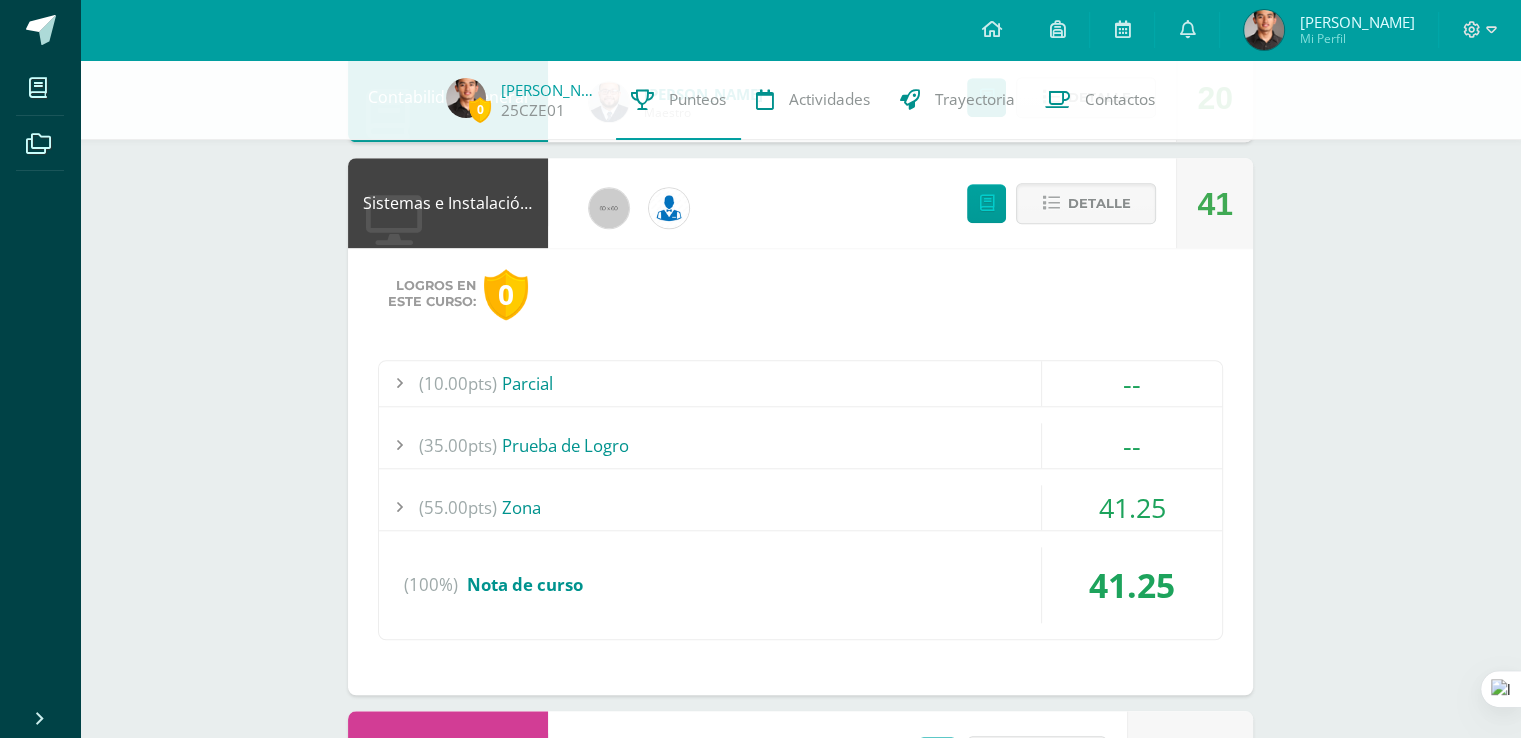 click on "(55.00pts)" at bounding box center [458, 507] 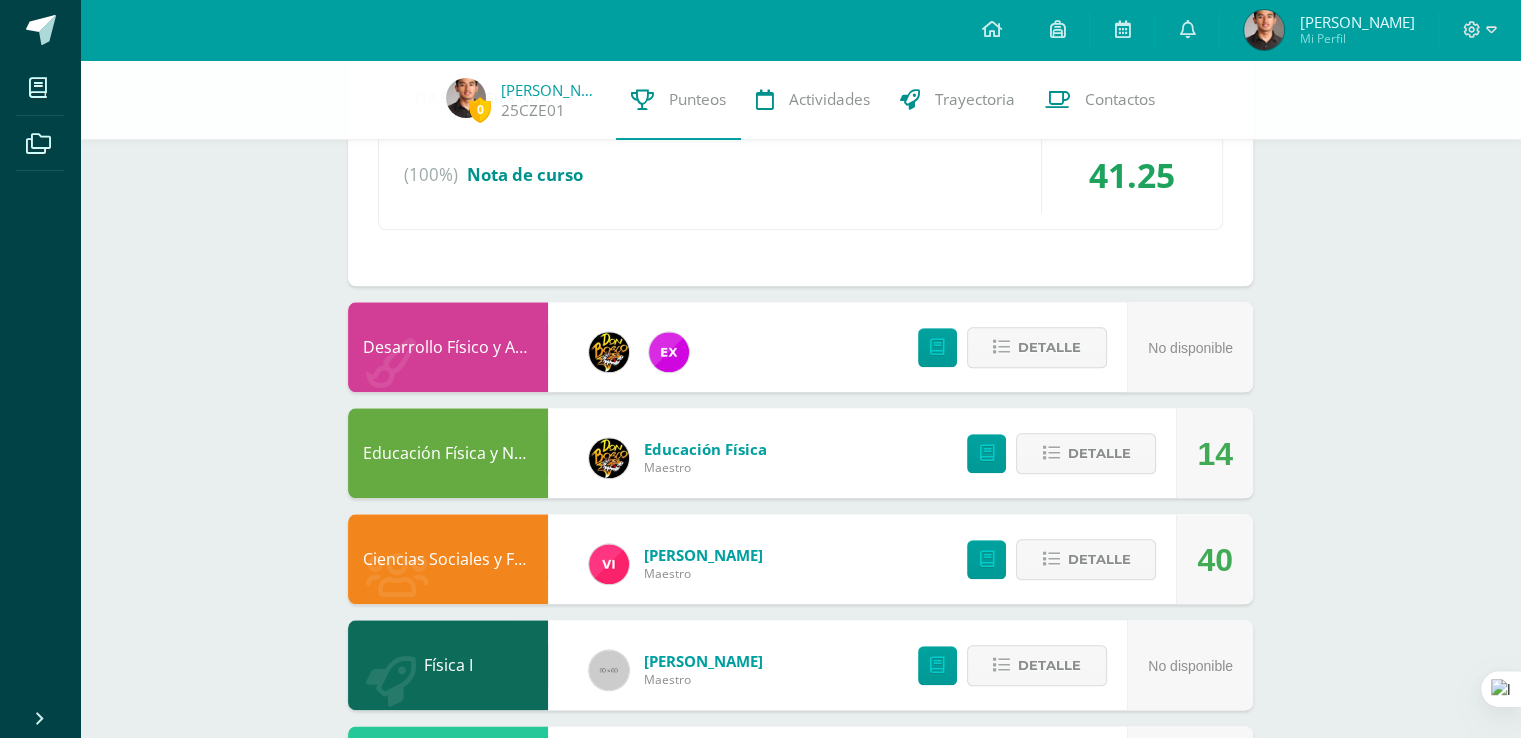 scroll, scrollTop: 2257, scrollLeft: 0, axis: vertical 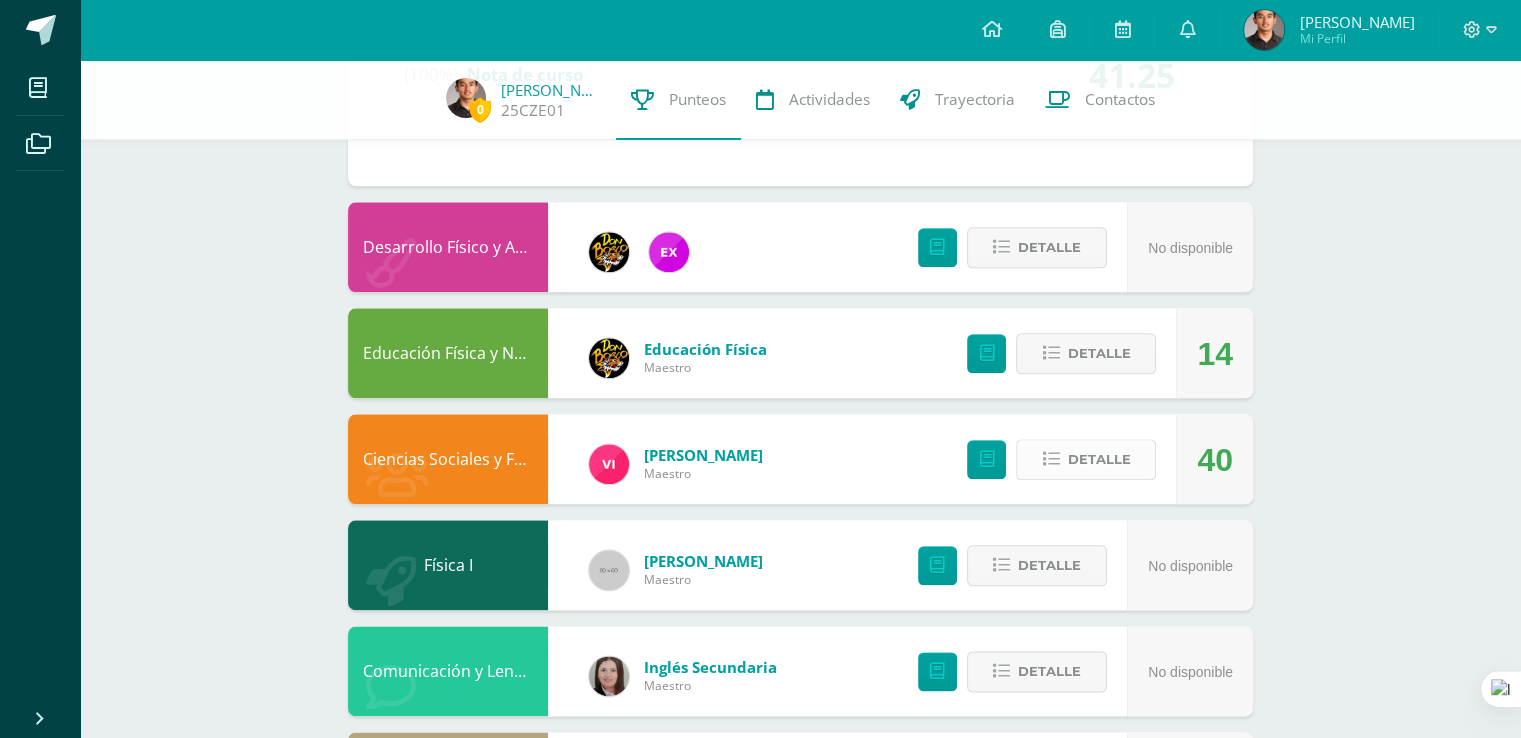 click on "Detalle" at bounding box center (1098, 459) 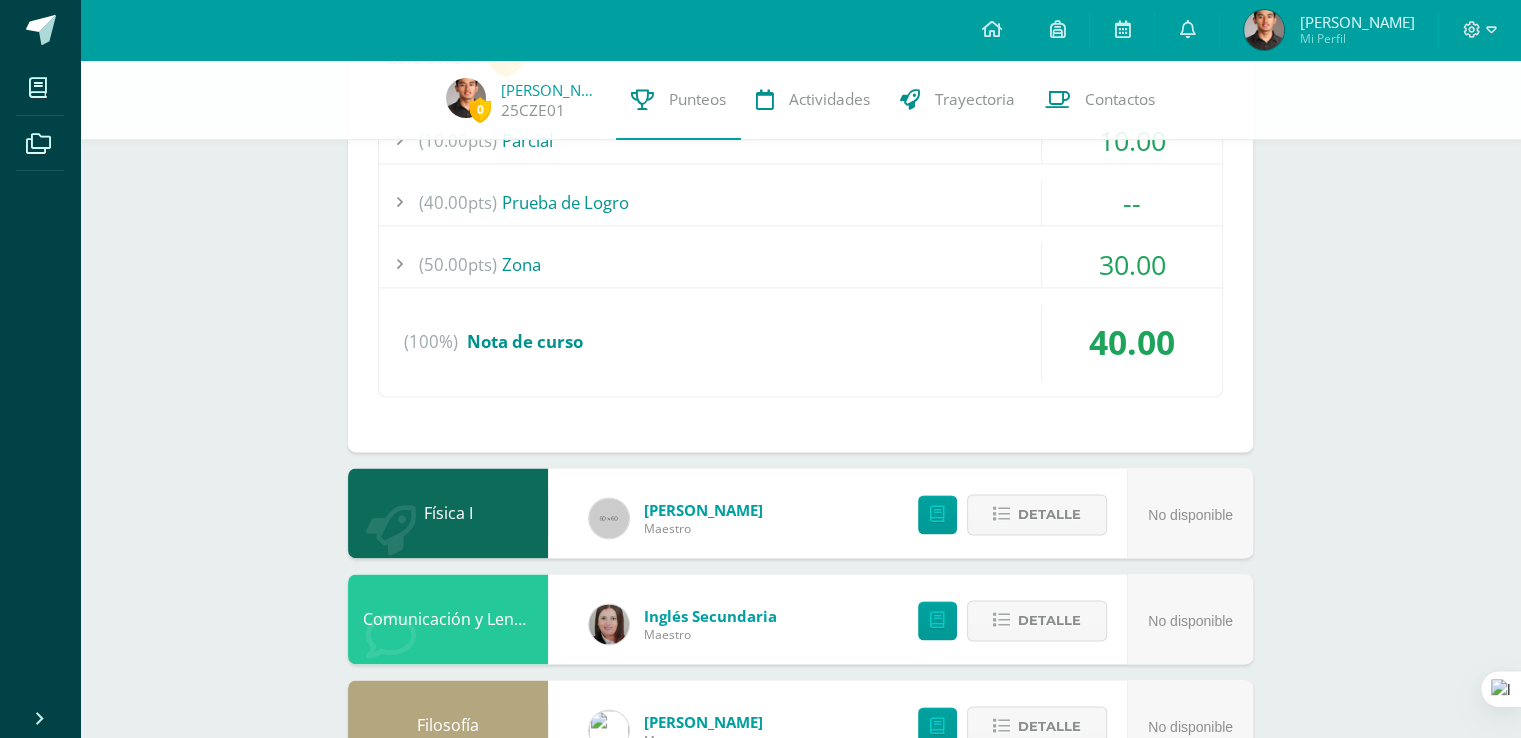 scroll, scrollTop: 2757, scrollLeft: 0, axis: vertical 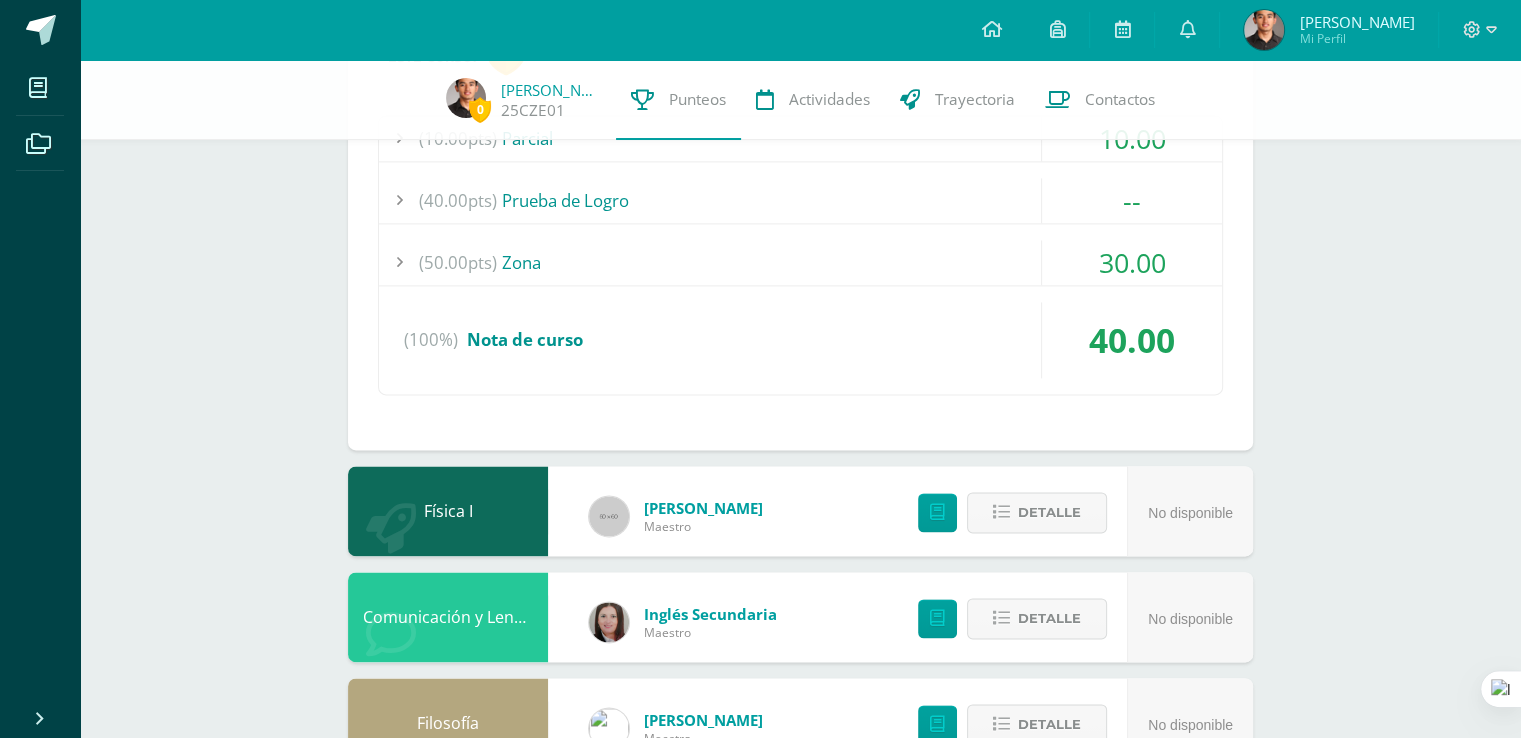 click on "(50.00pts)" at bounding box center [458, 262] 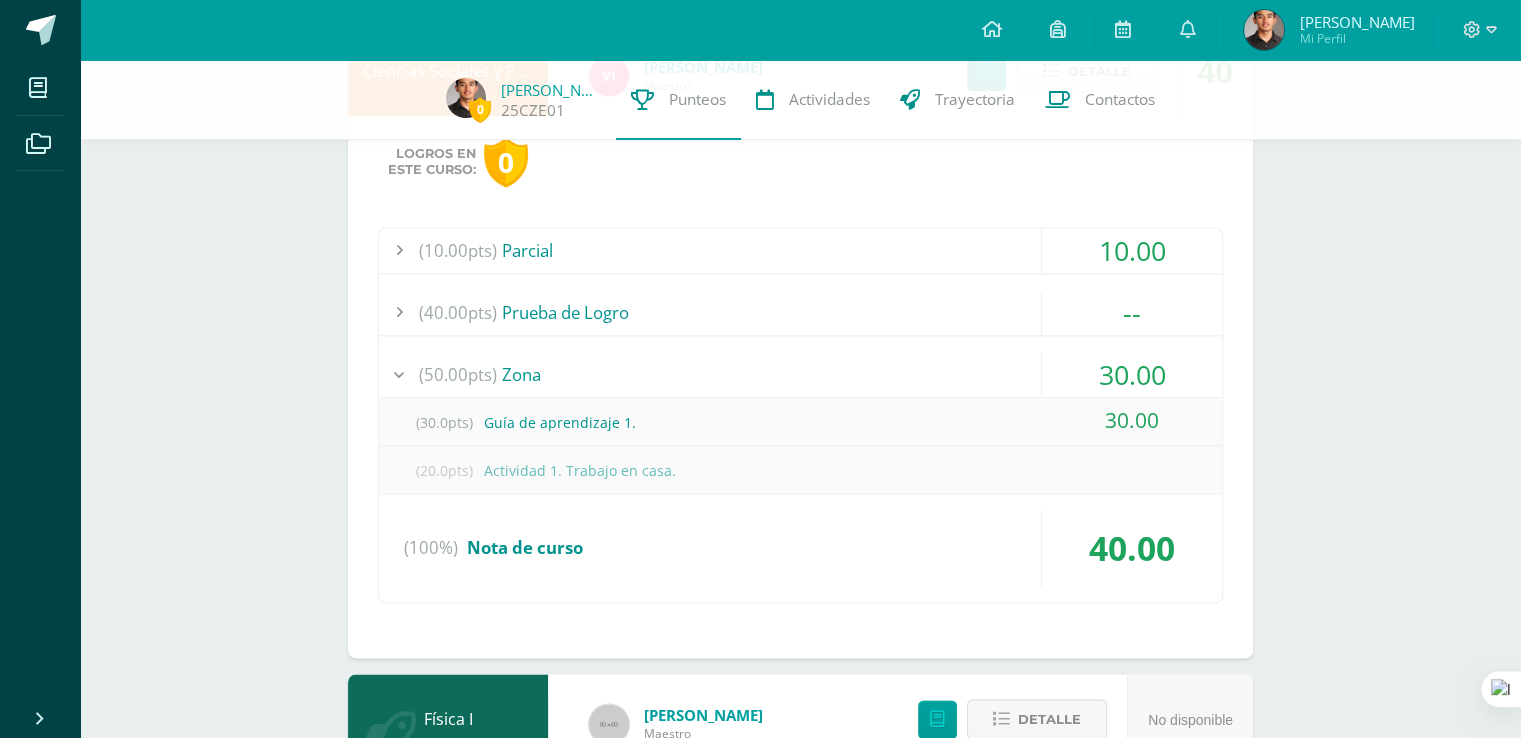 scroll, scrollTop: 2367, scrollLeft: 0, axis: vertical 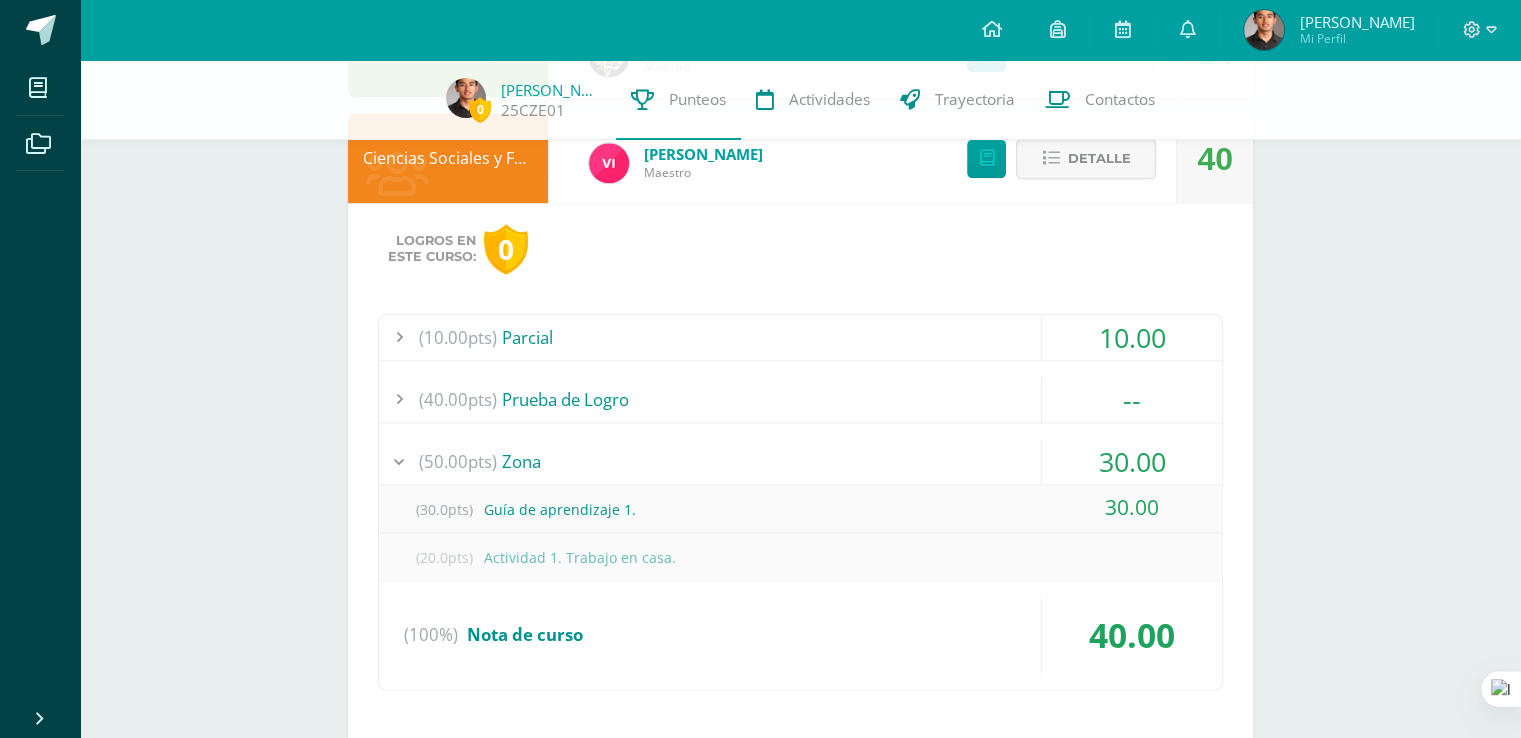 click on "(50.00pts)" at bounding box center (458, 461) 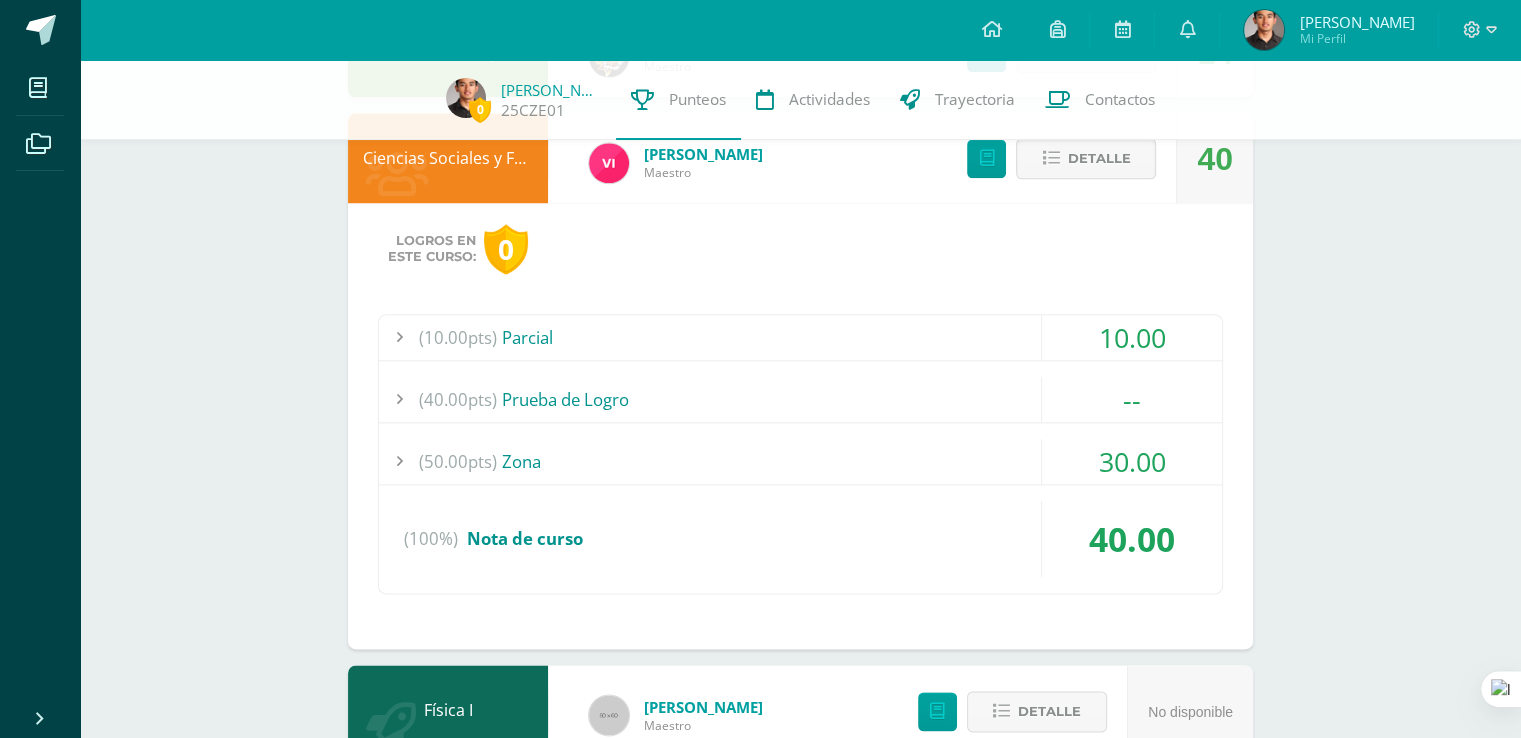 click on "(50.00pts)" at bounding box center (458, 461) 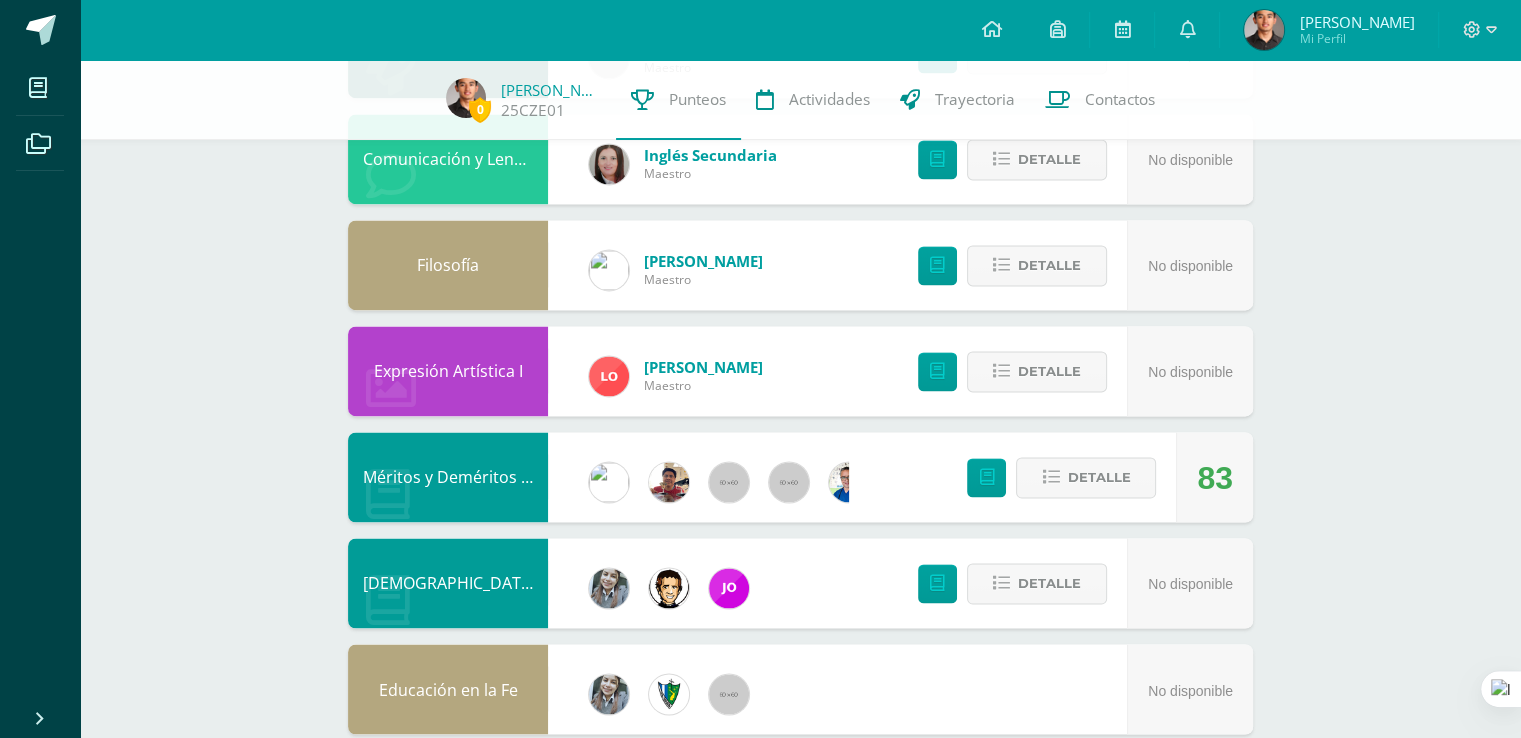scroll, scrollTop: 3152, scrollLeft: 0, axis: vertical 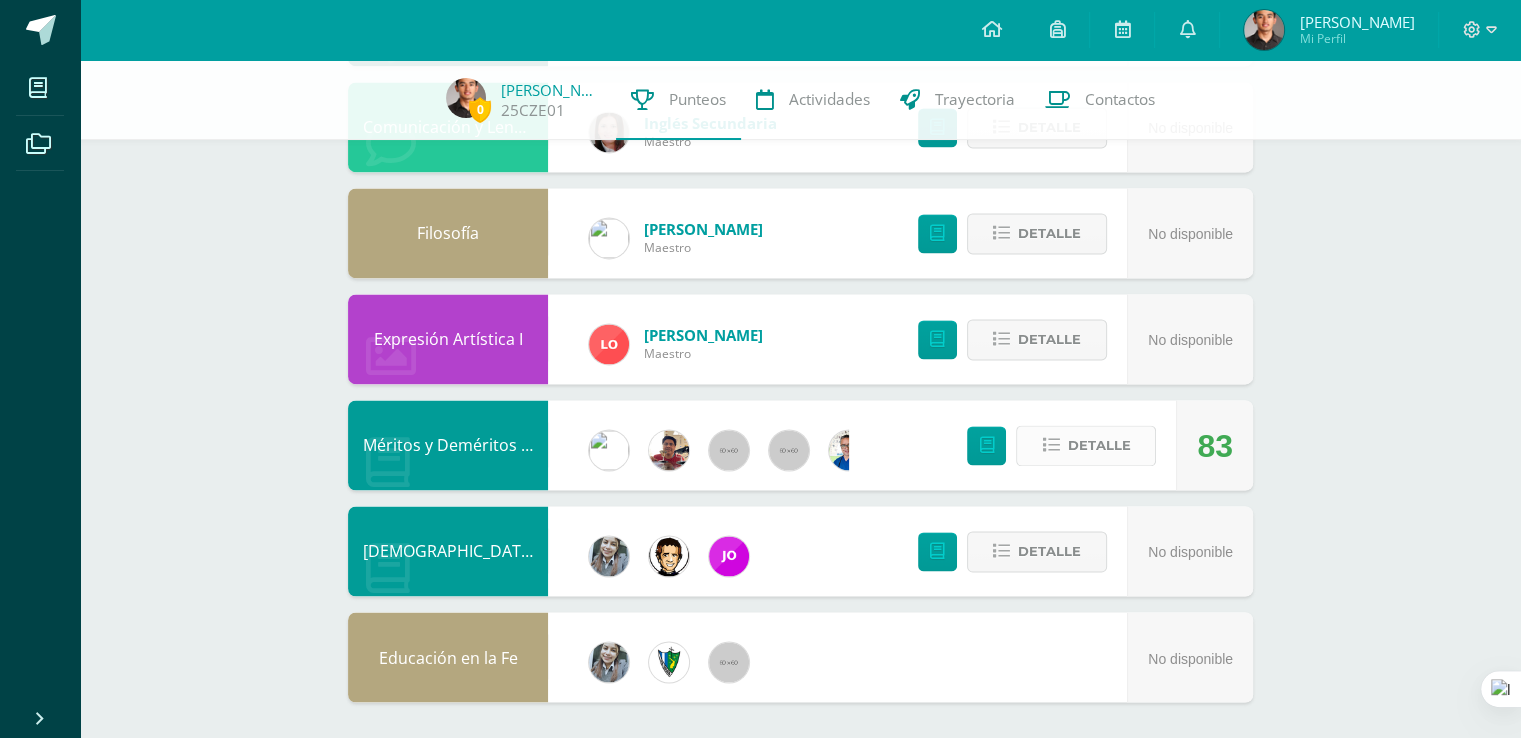 click on "Detalle" at bounding box center [1098, 445] 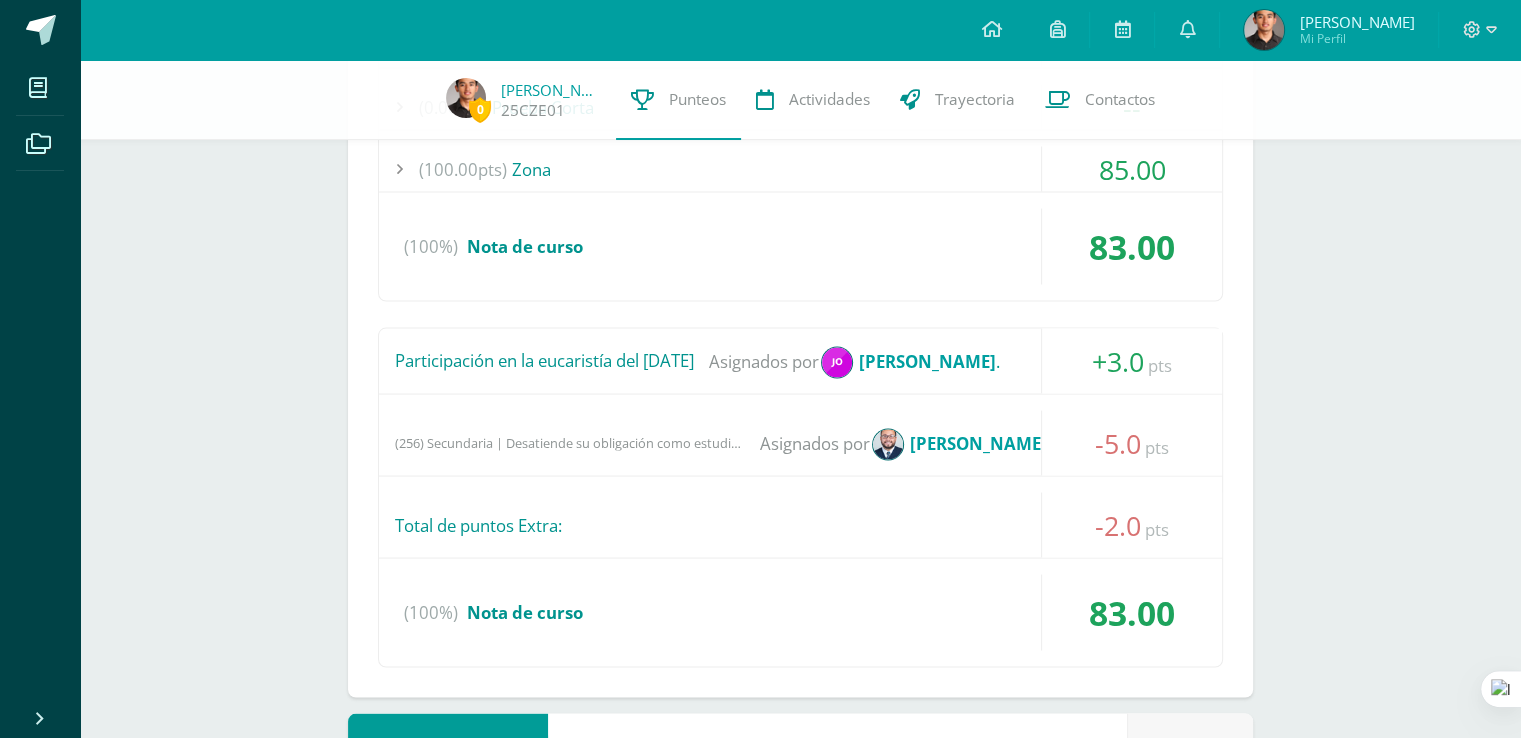 scroll, scrollTop: 3752, scrollLeft: 0, axis: vertical 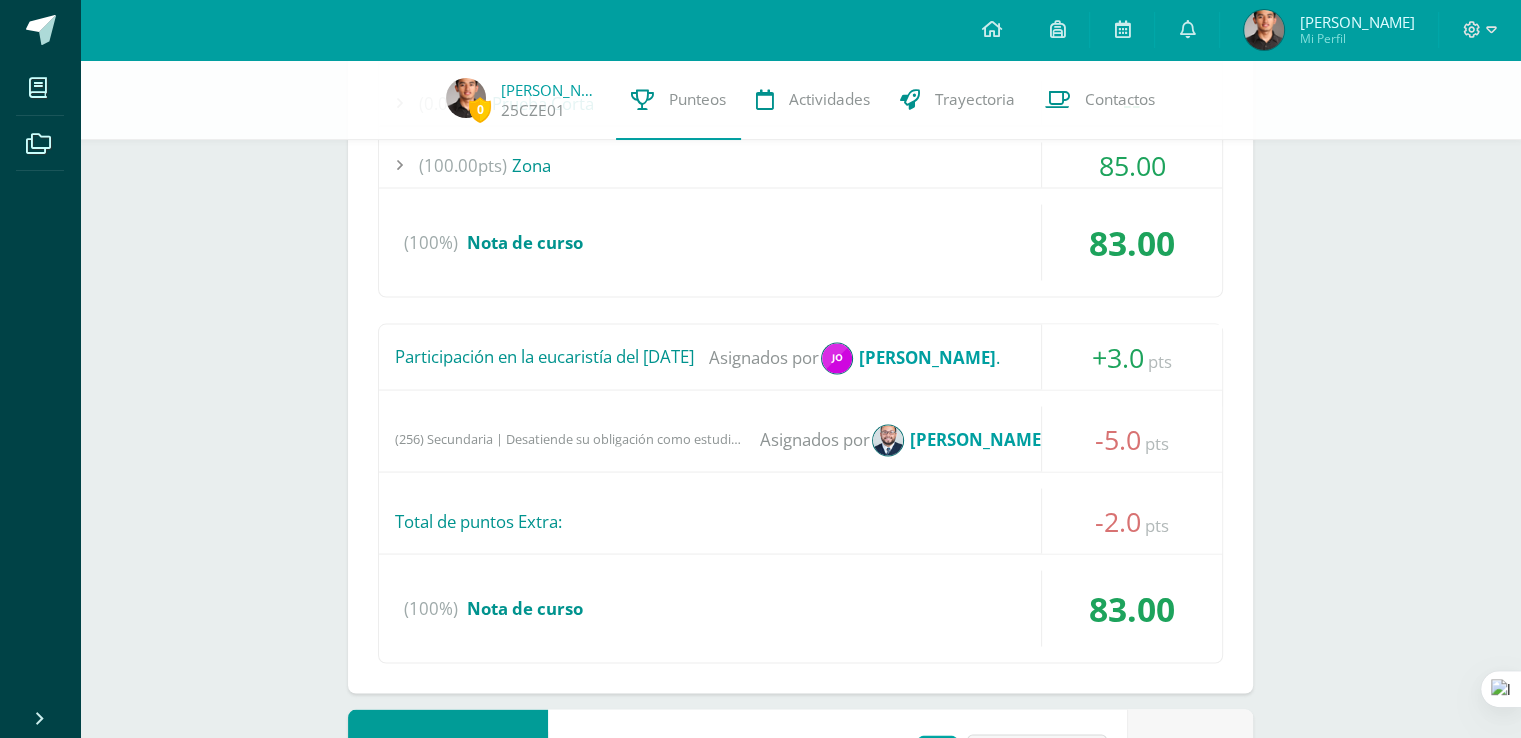 click on "Asignados por" at bounding box center [815, 438] 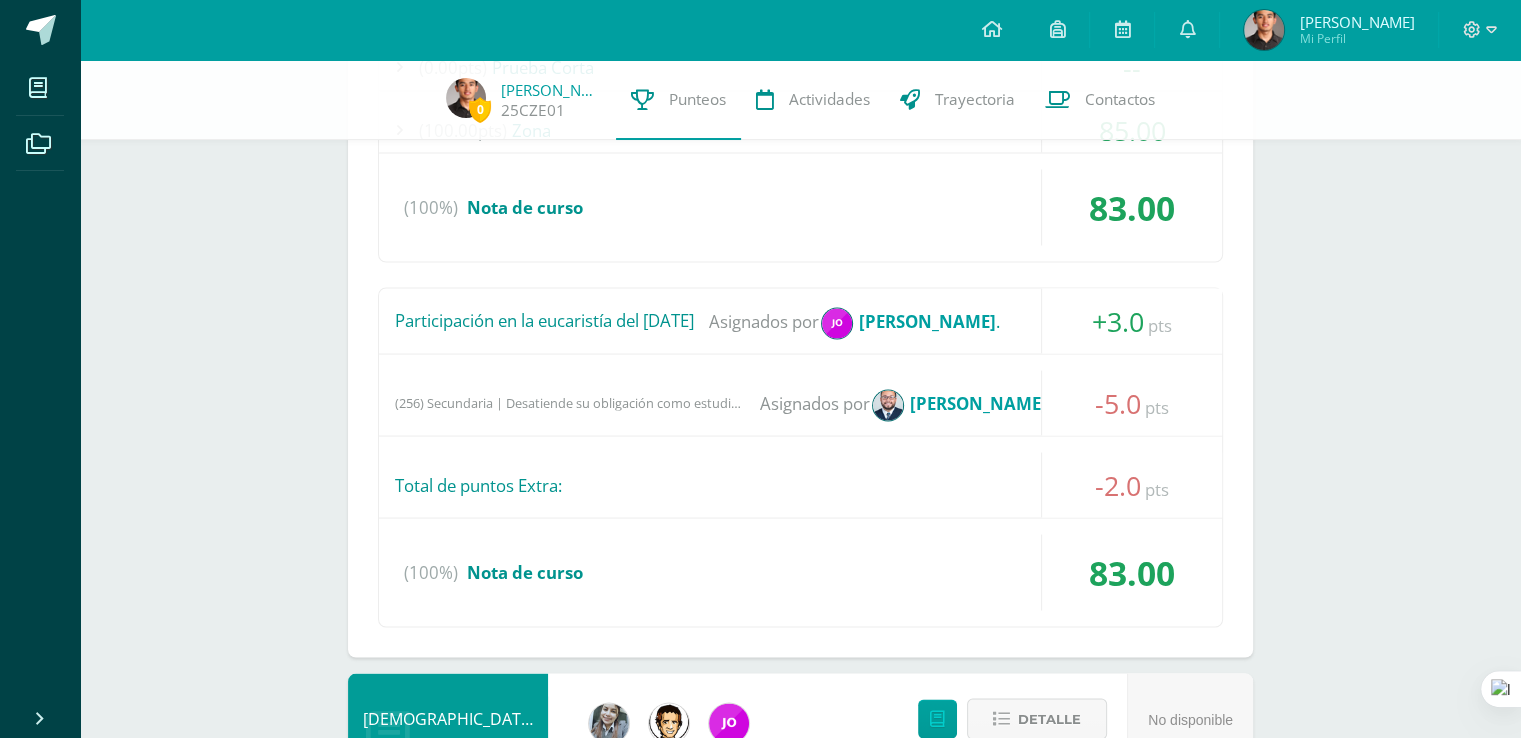 scroll, scrollTop: 3641, scrollLeft: 0, axis: vertical 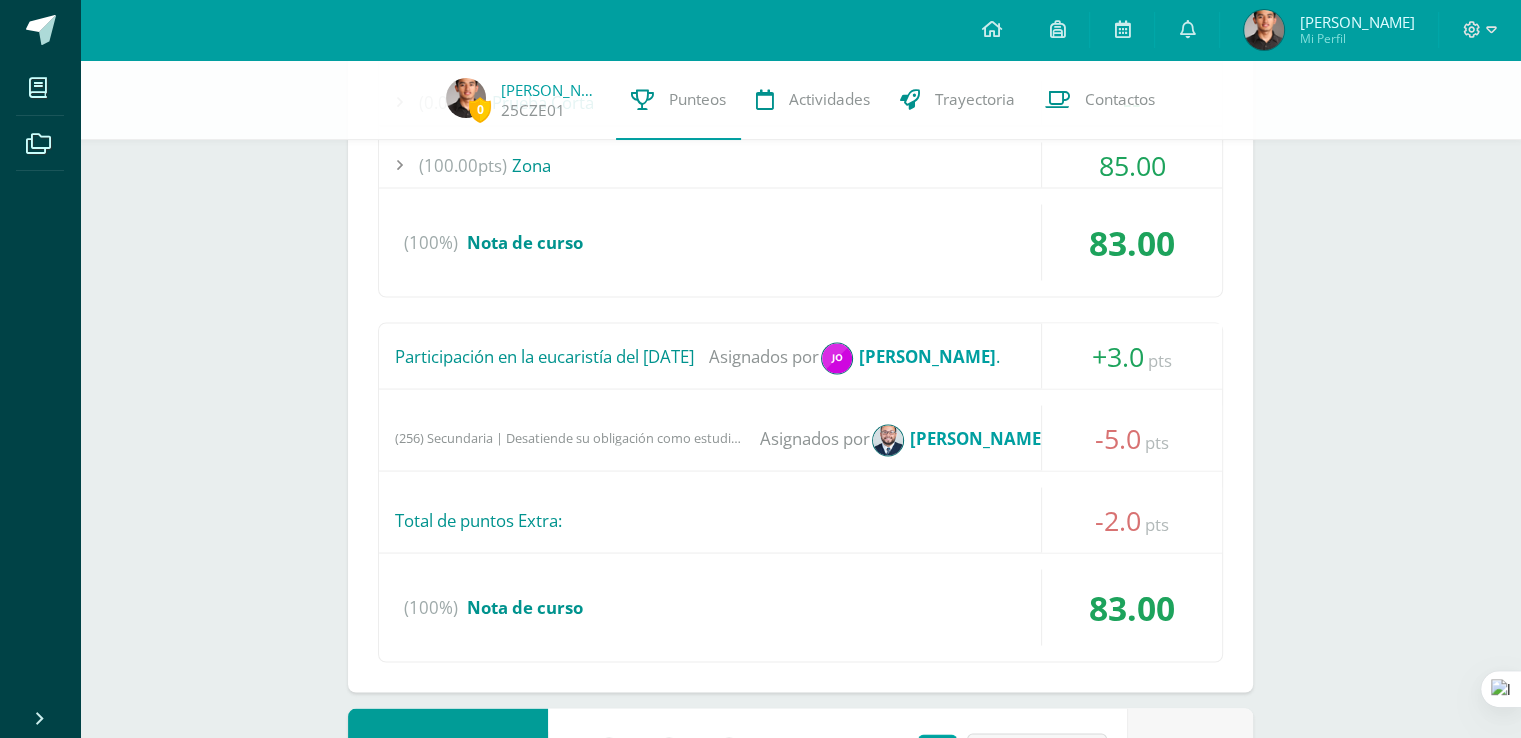 click on "(256) Secundaria | Desatiende su obligación como estudiante de permanecer atento y de forma participativa en clase" at bounding box center [570, 437] 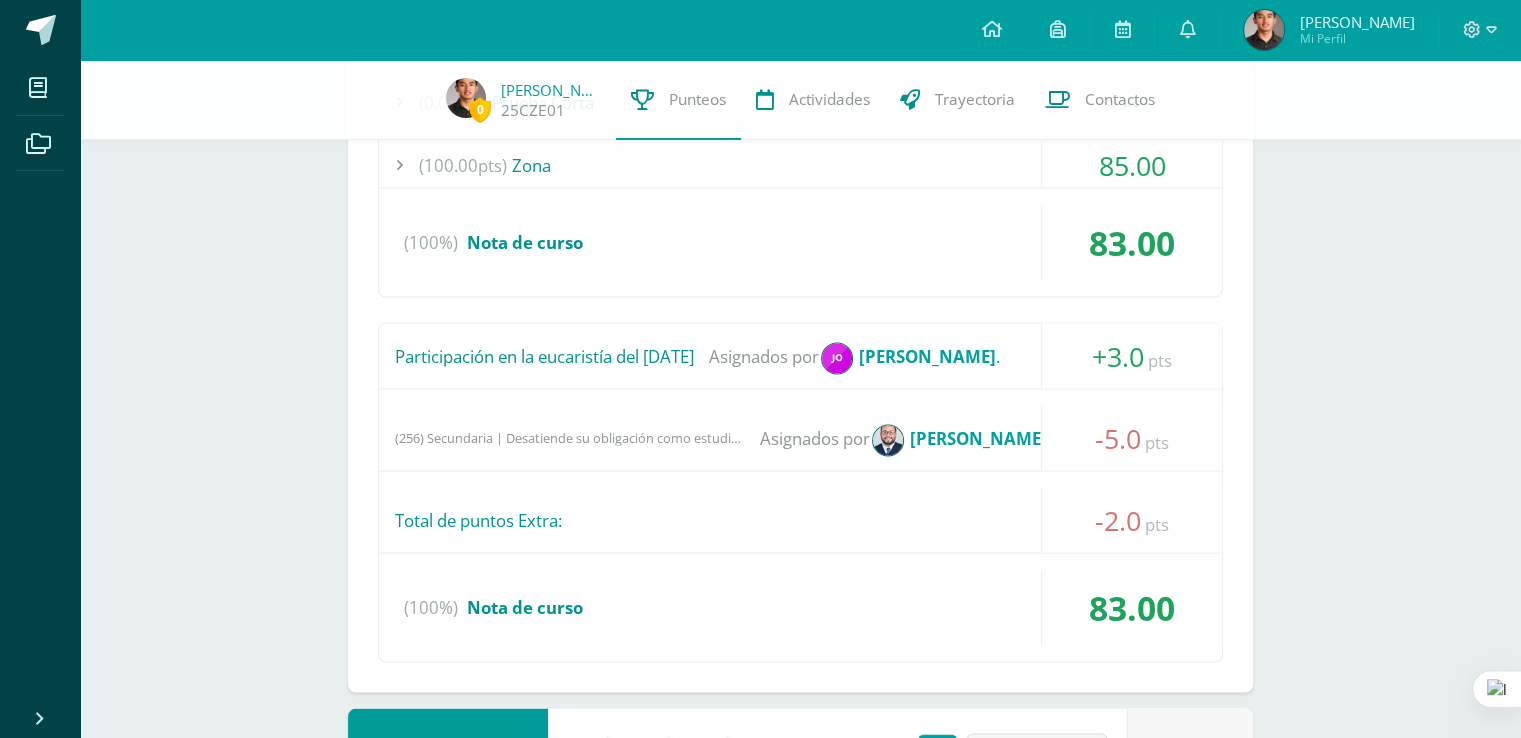 click on "Giovanni Alessandro Liquez Sandoval" at bounding box center [978, 437] 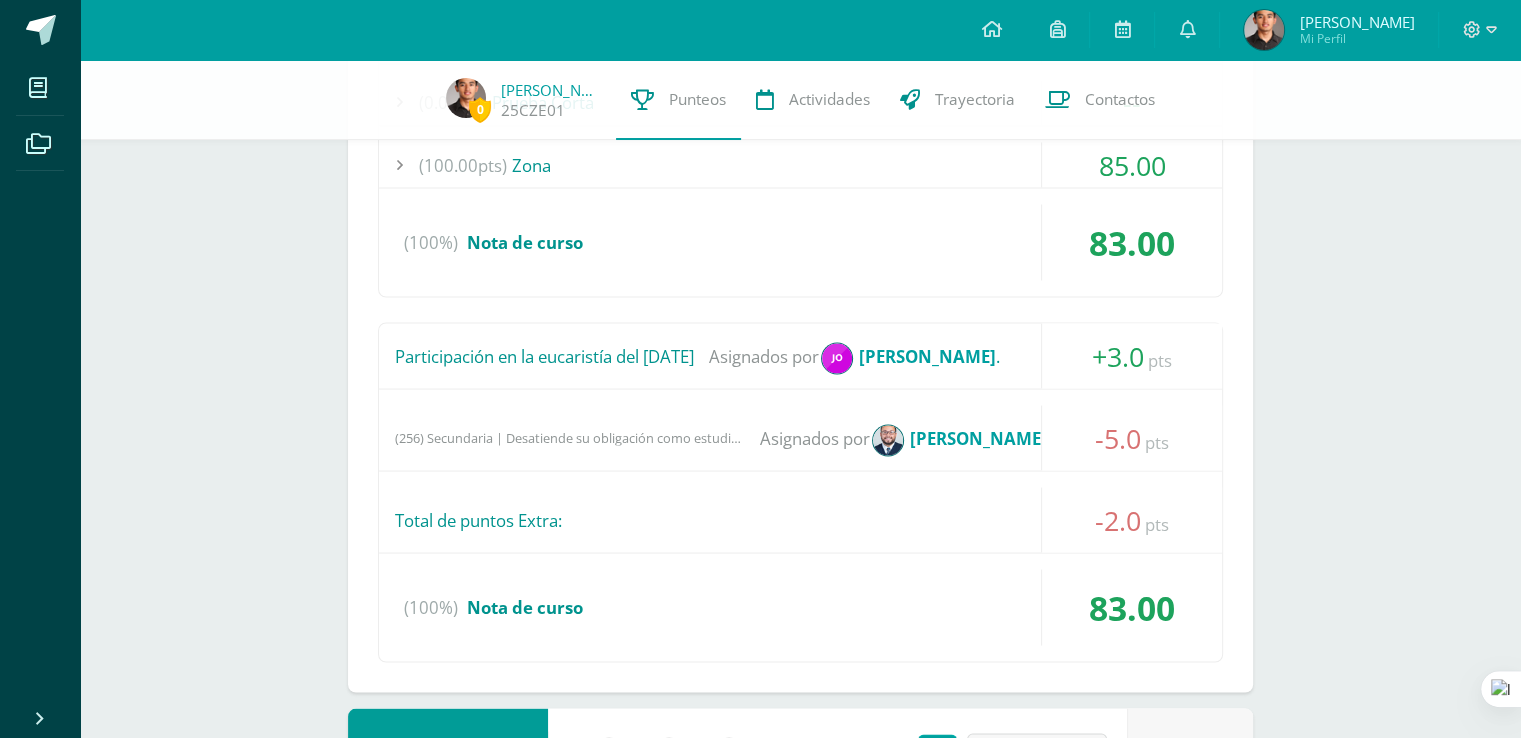 click on "(256) Secundaria | Desatiende su obligación como estudiante de permanecer atento y de forma participativa en clase" at bounding box center [570, 437] 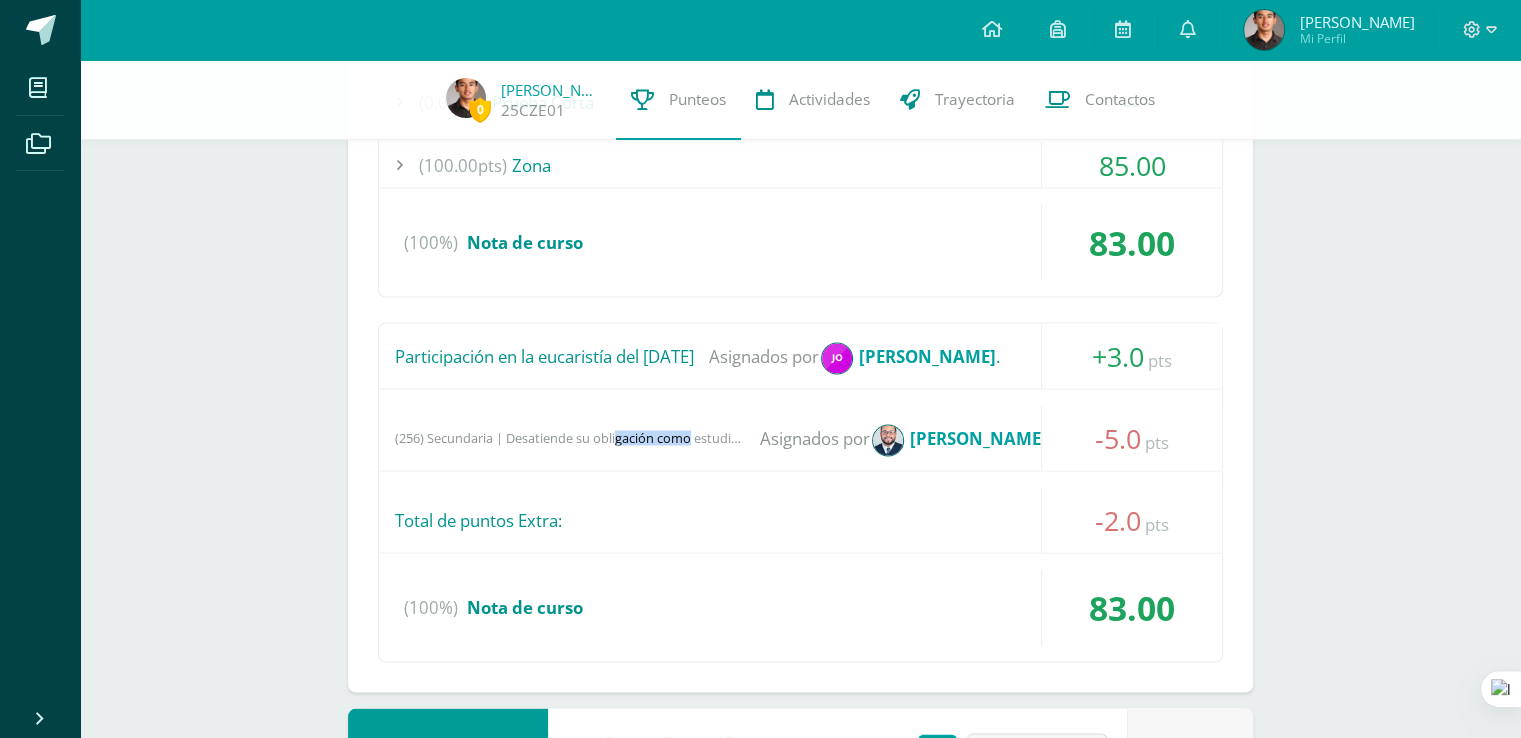 click on "(256) Secundaria | Desatiende su obligación como estudiante de permanecer atento y de forma participativa en clase" at bounding box center (570, 437) 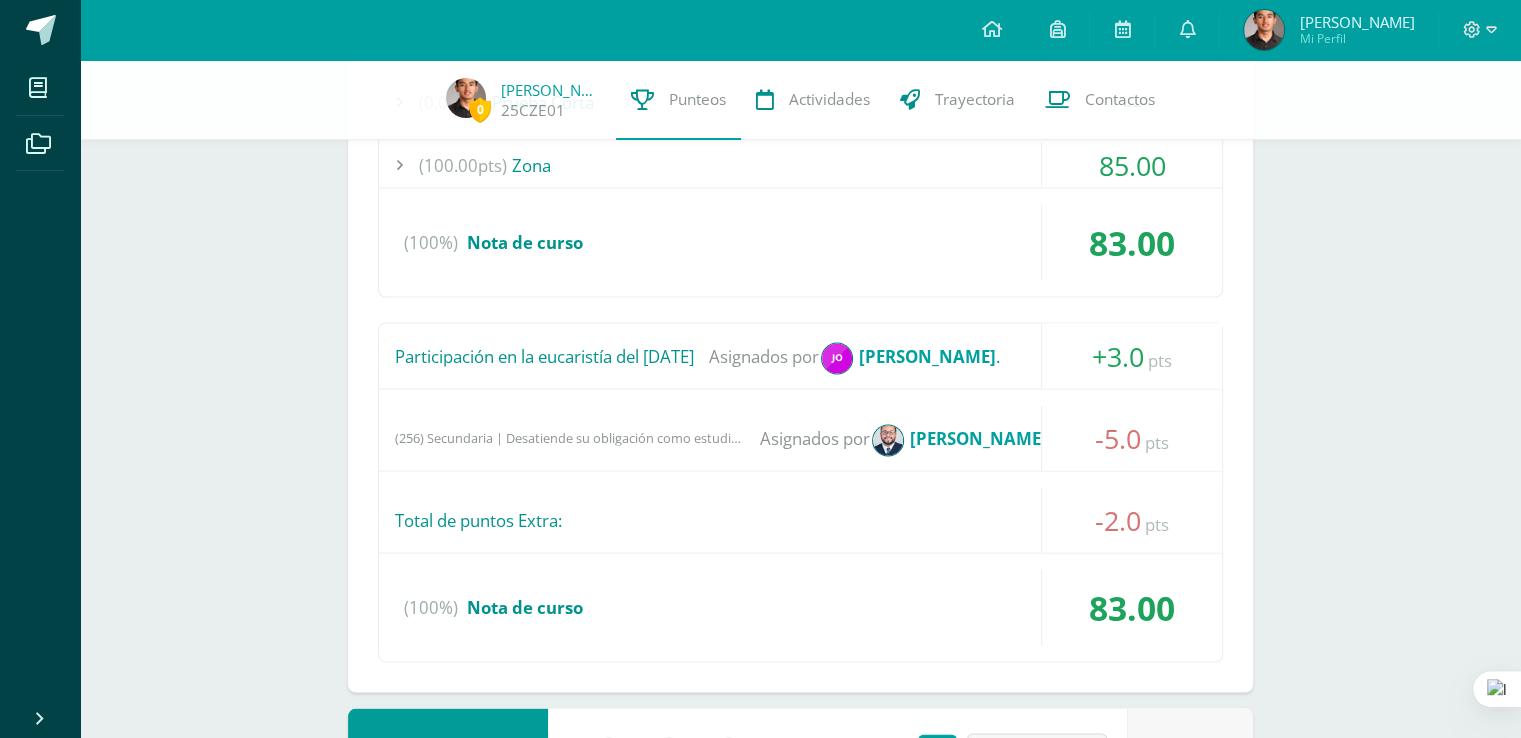 click on "Total de puntos Extra:" at bounding box center [800, 519] 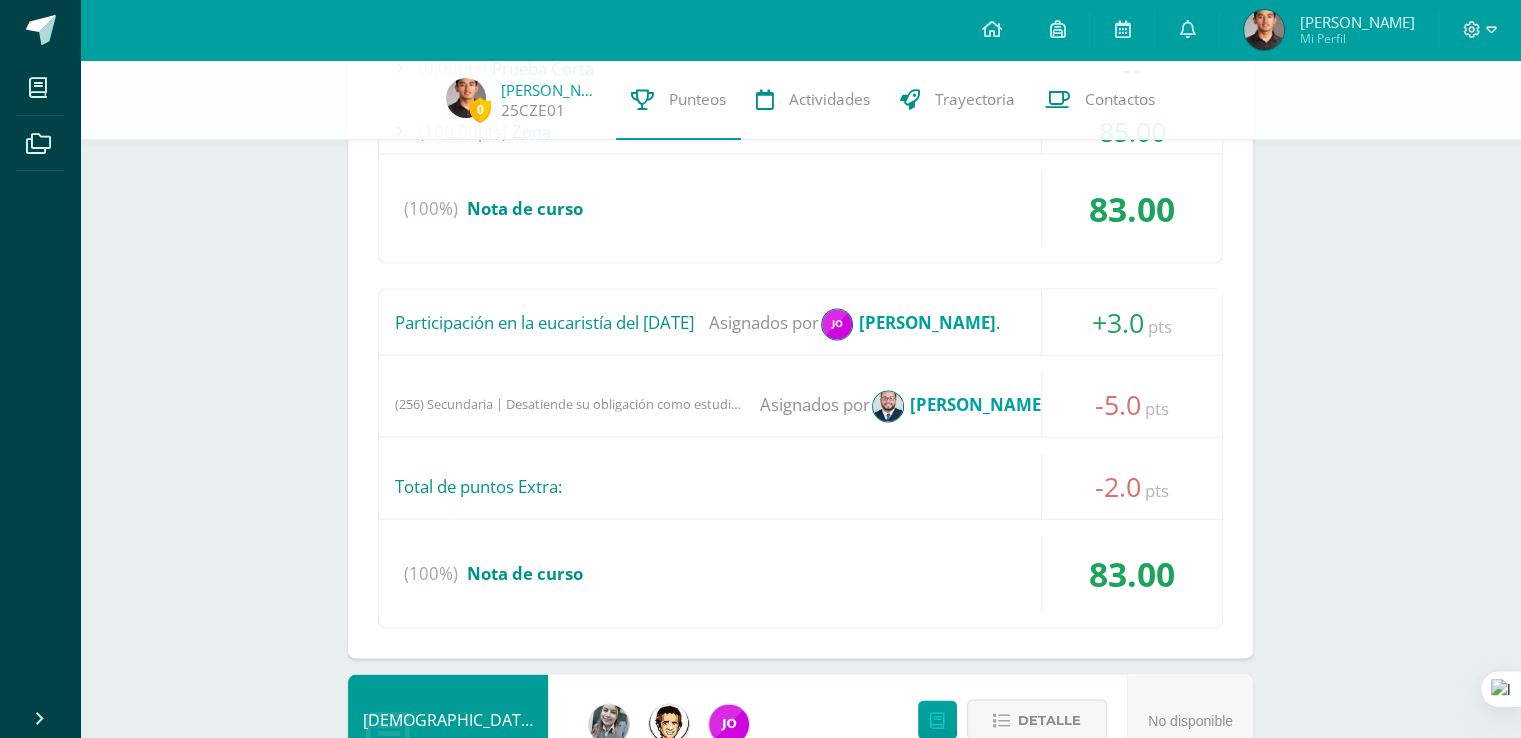 scroll, scrollTop: 3641, scrollLeft: 0, axis: vertical 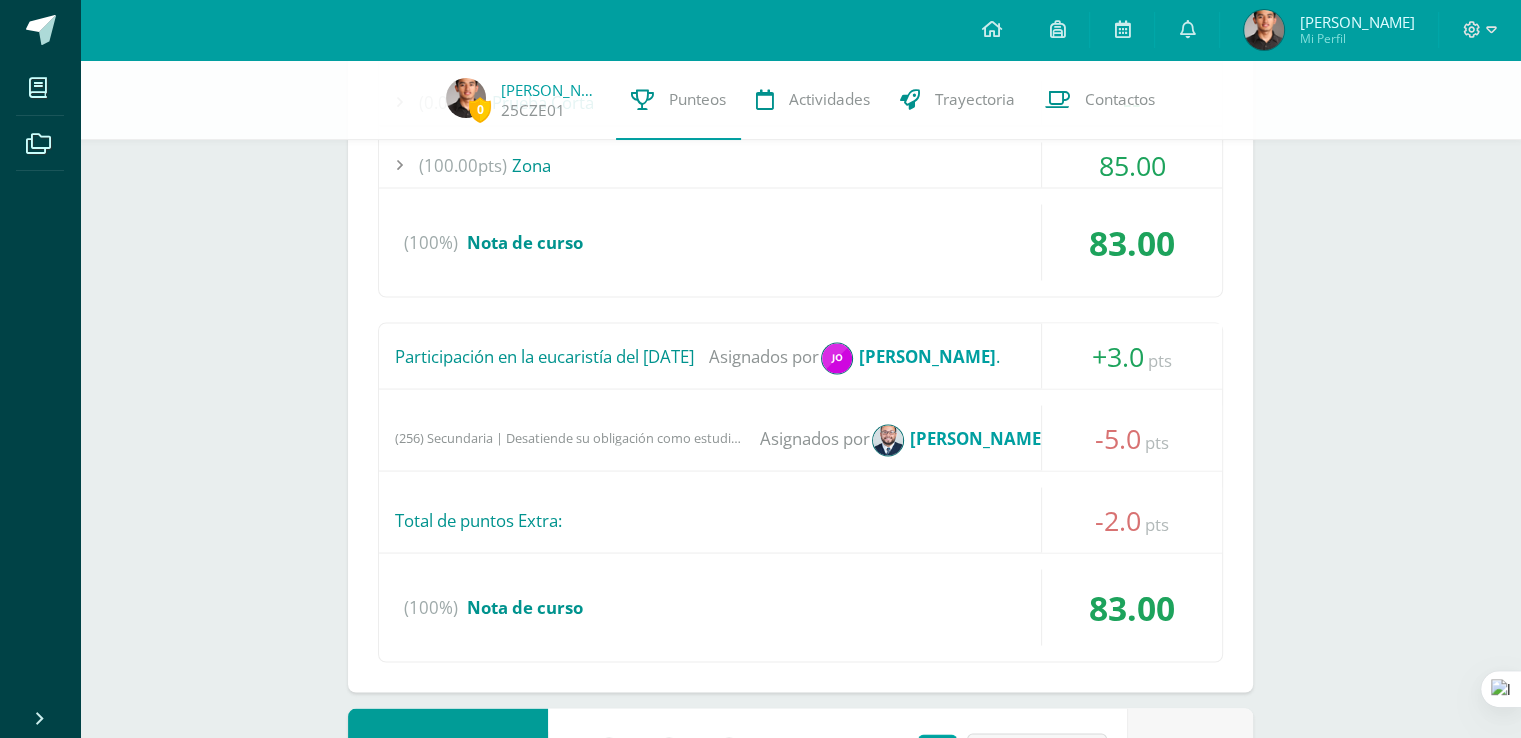 click on "Jorge Mario Lemus Vásquez" at bounding box center (927, 355) 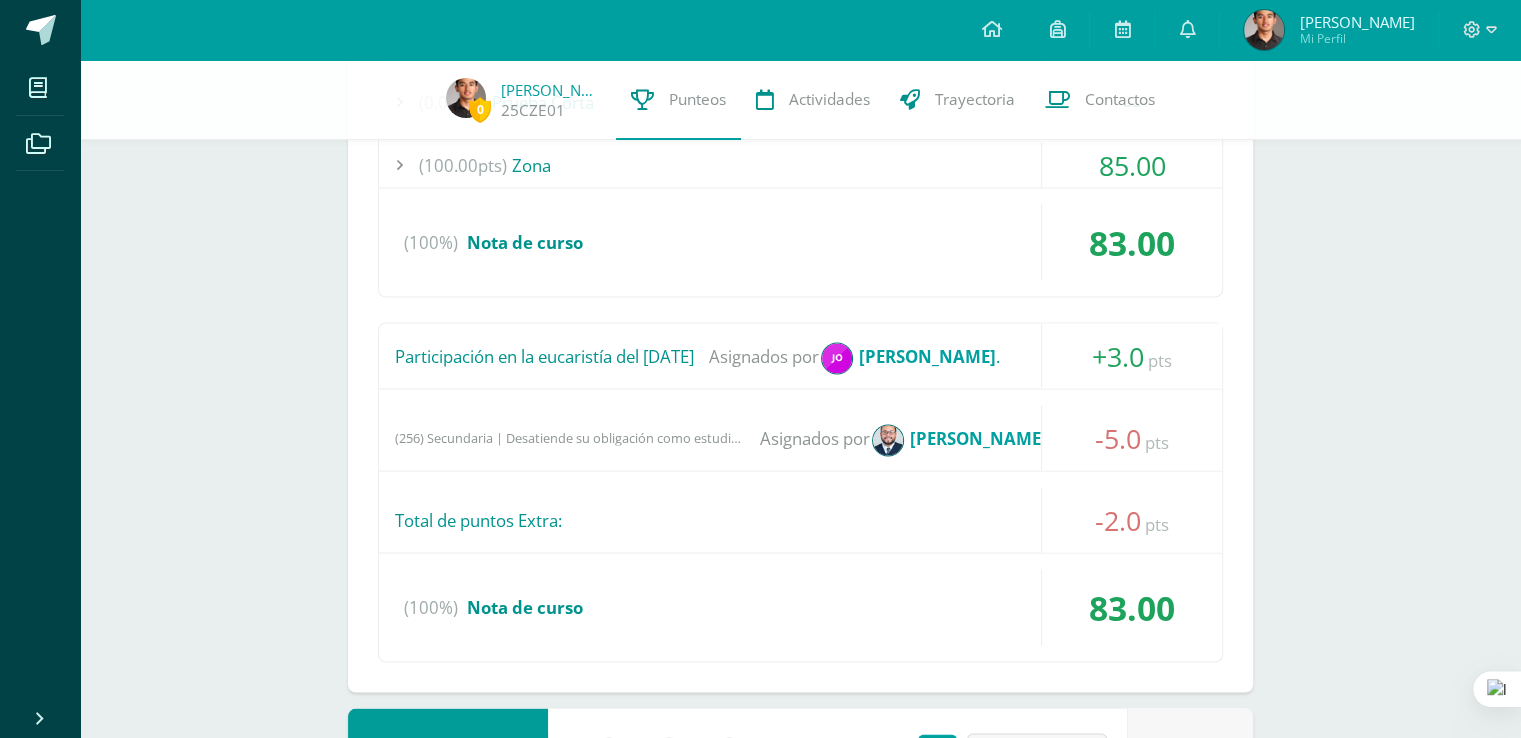 click on "-5.0
pts" at bounding box center (1131, 437) 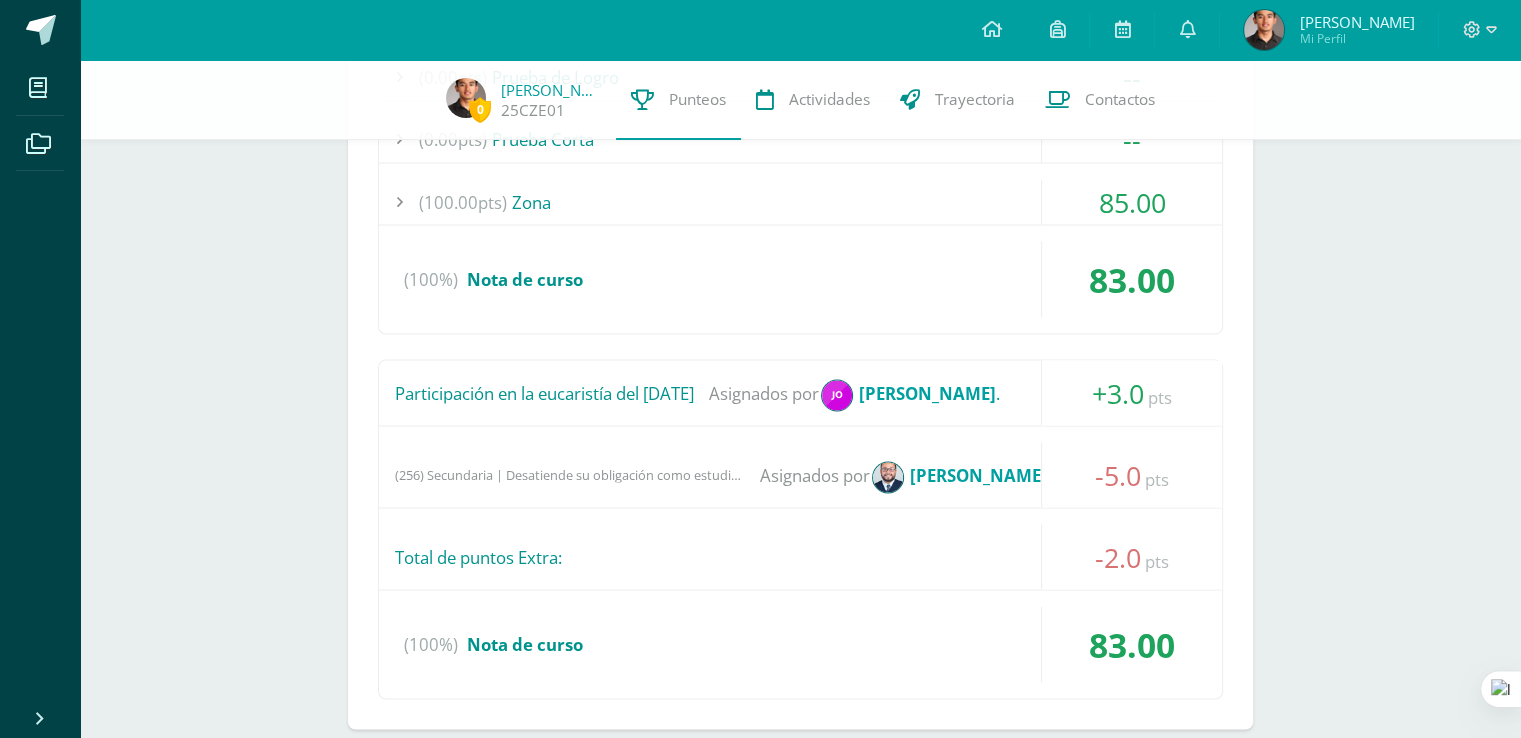 scroll, scrollTop: 3242, scrollLeft: 0, axis: vertical 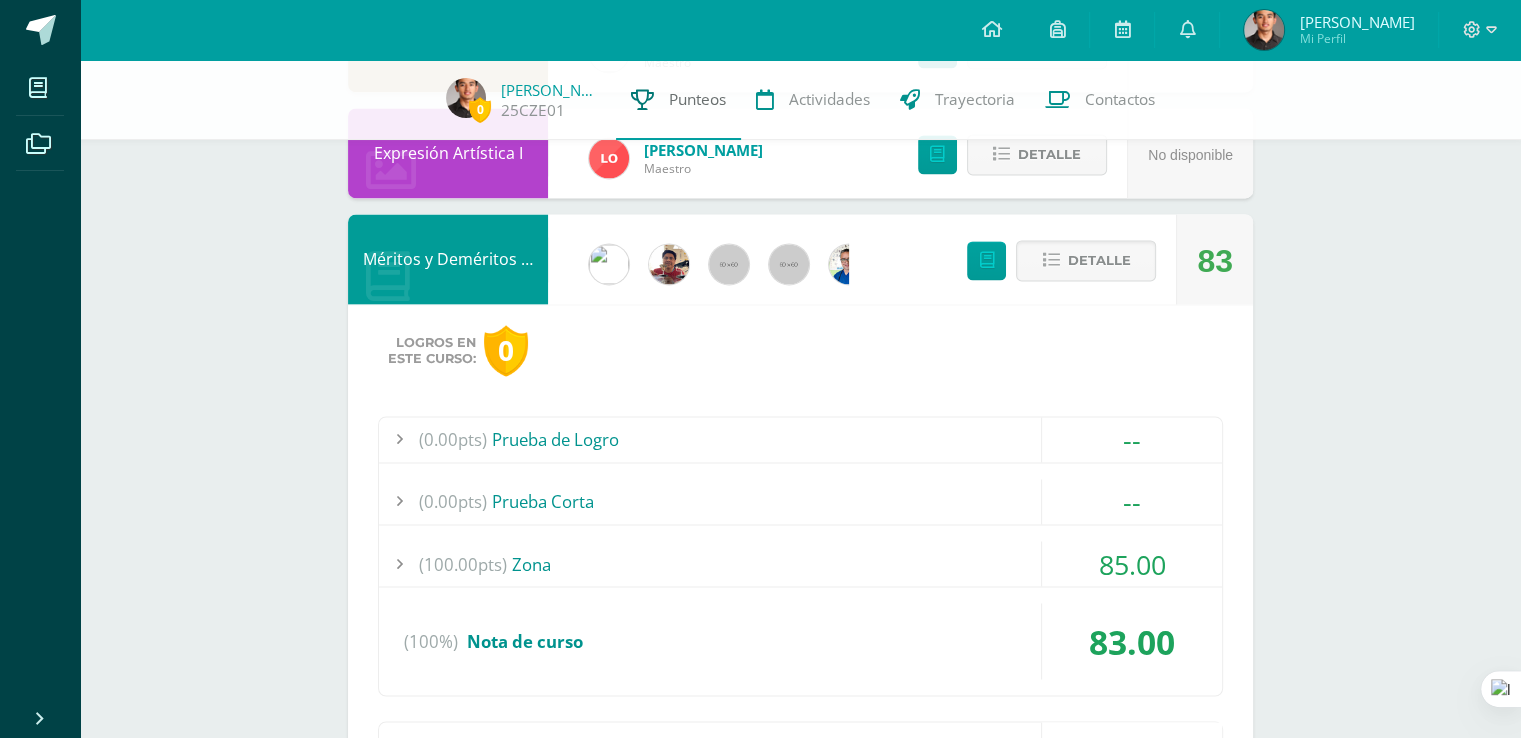 click on "Punteos" at bounding box center (697, 99) 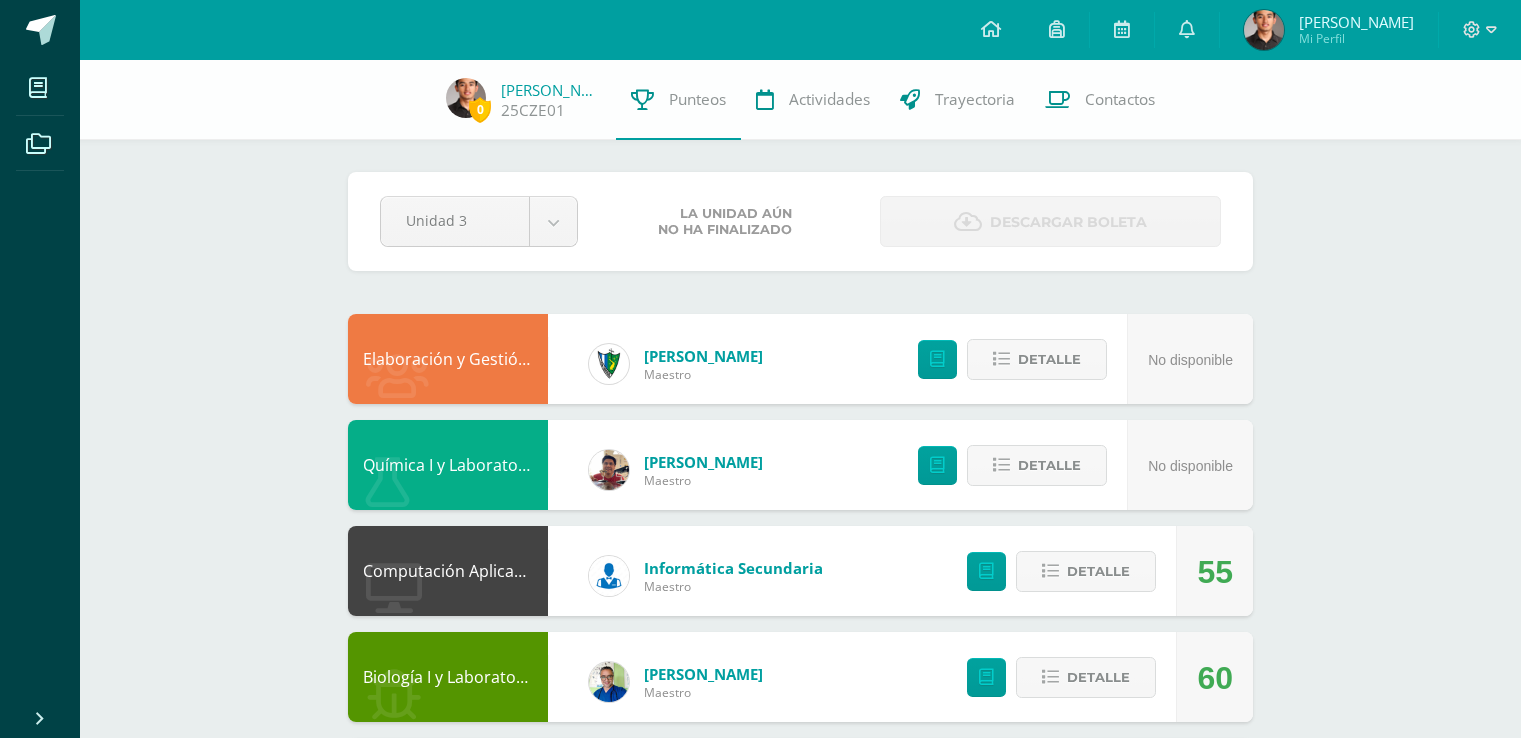 scroll, scrollTop: 0, scrollLeft: 0, axis: both 